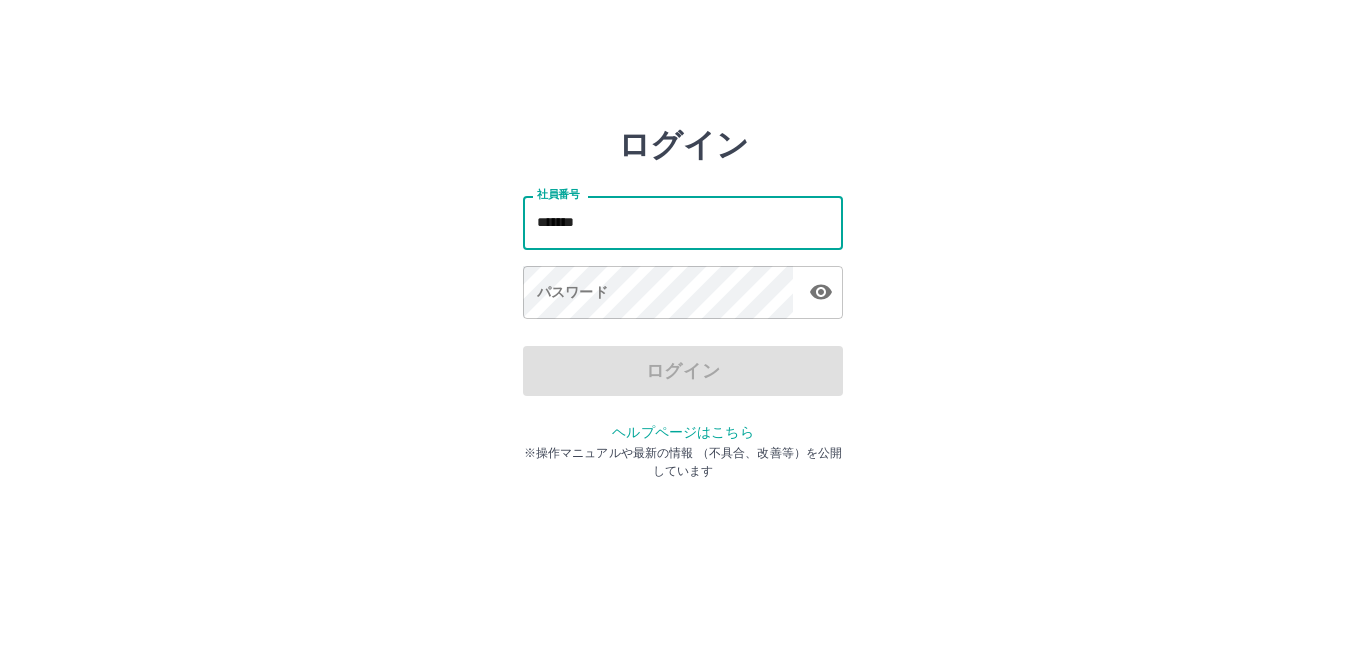 scroll, scrollTop: 0, scrollLeft: 0, axis: both 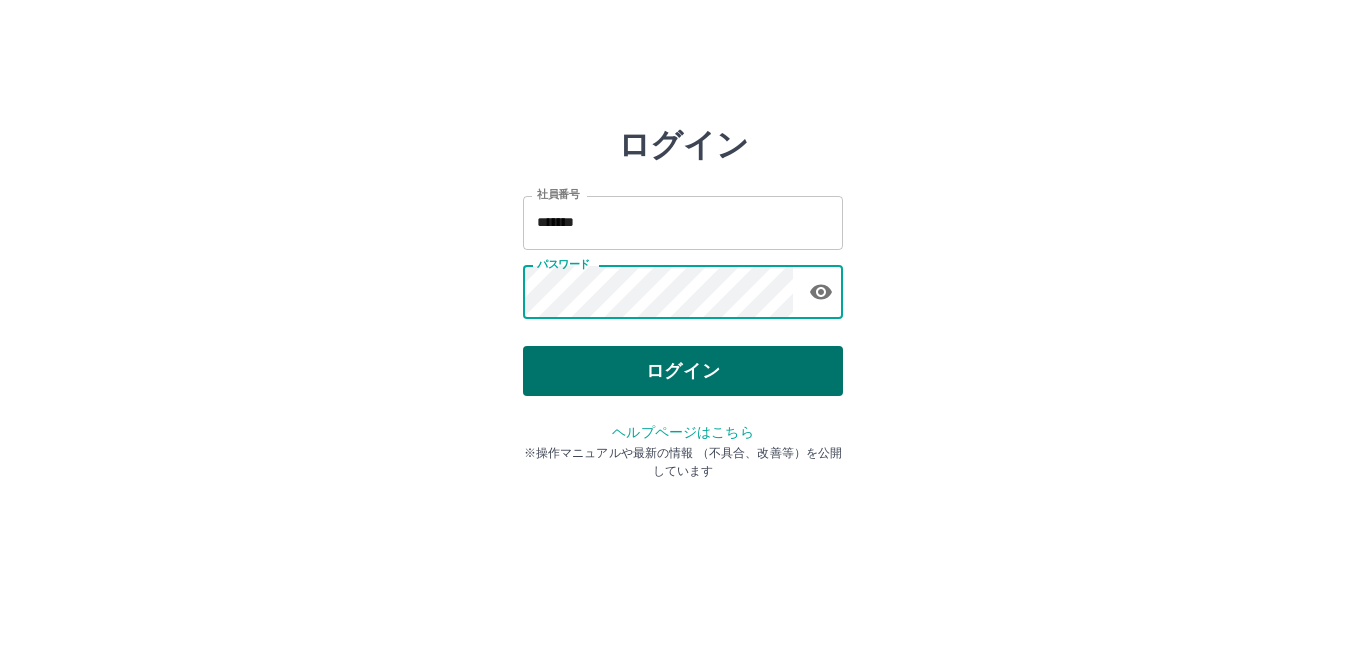 click on "ログイン" at bounding box center (683, 371) 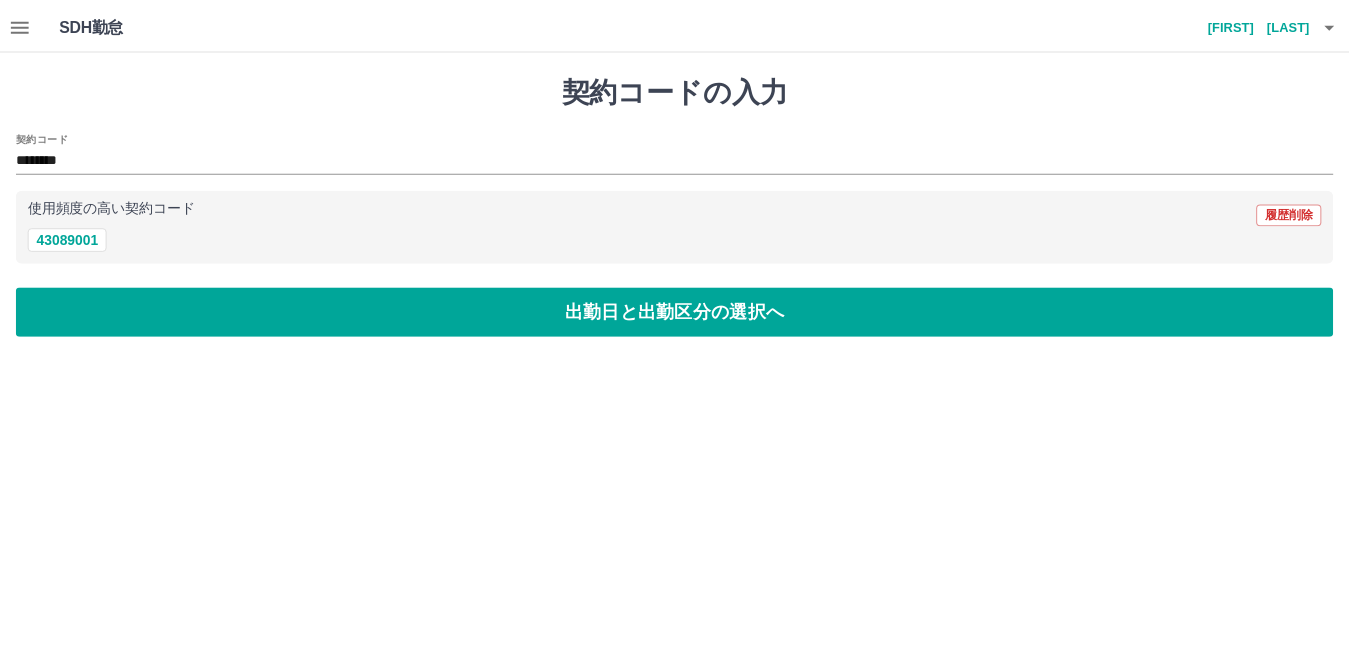 scroll, scrollTop: 0, scrollLeft: 0, axis: both 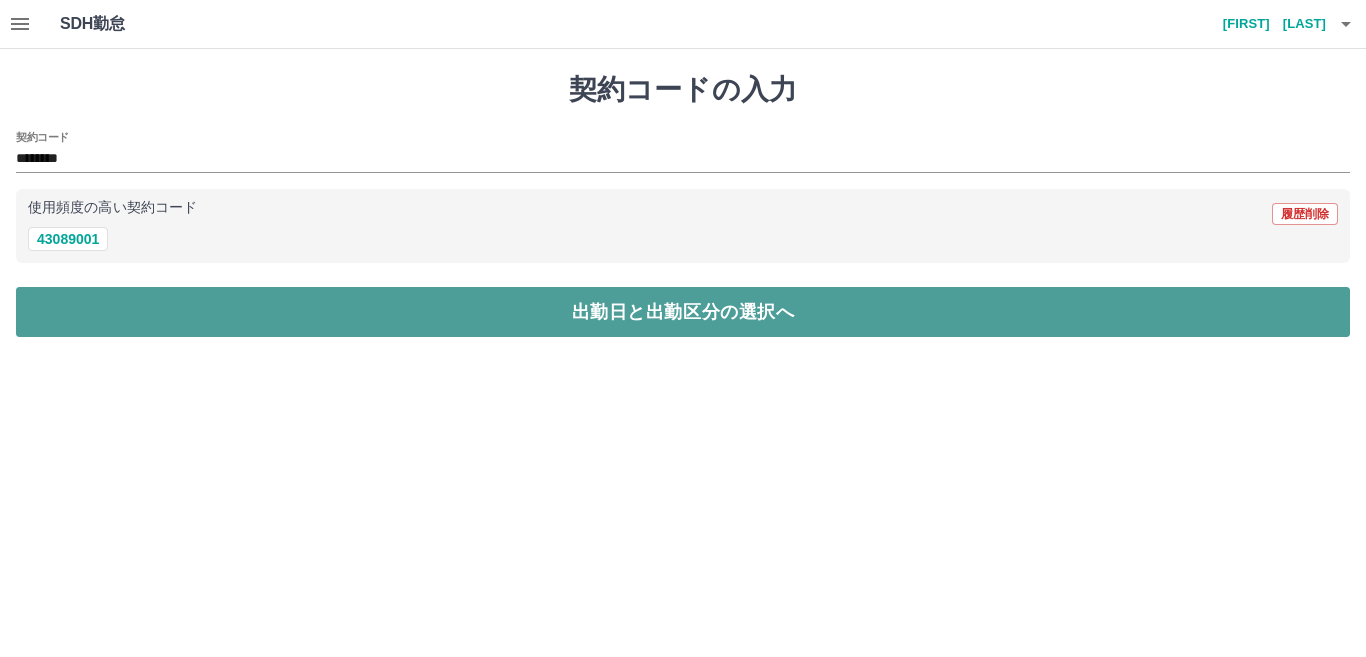 click on "出勤日と出勤区分の選択へ" at bounding box center [683, 312] 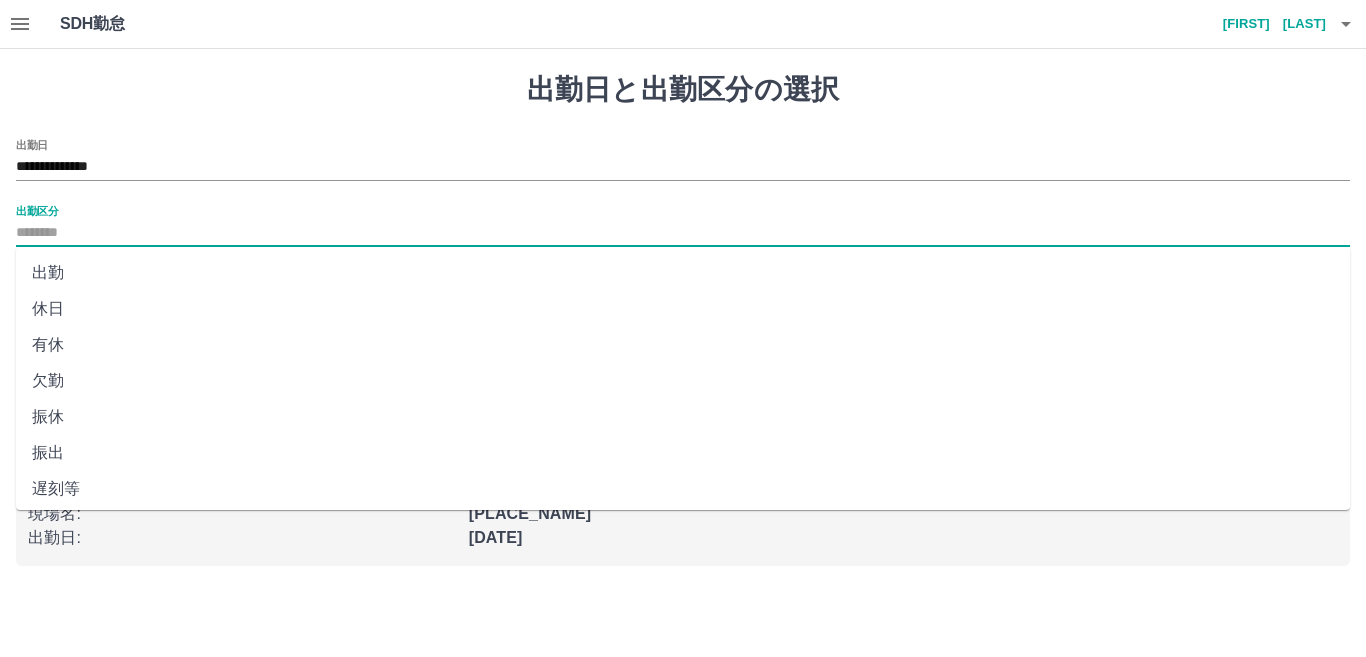 click on "出勤区分" at bounding box center (683, 233) 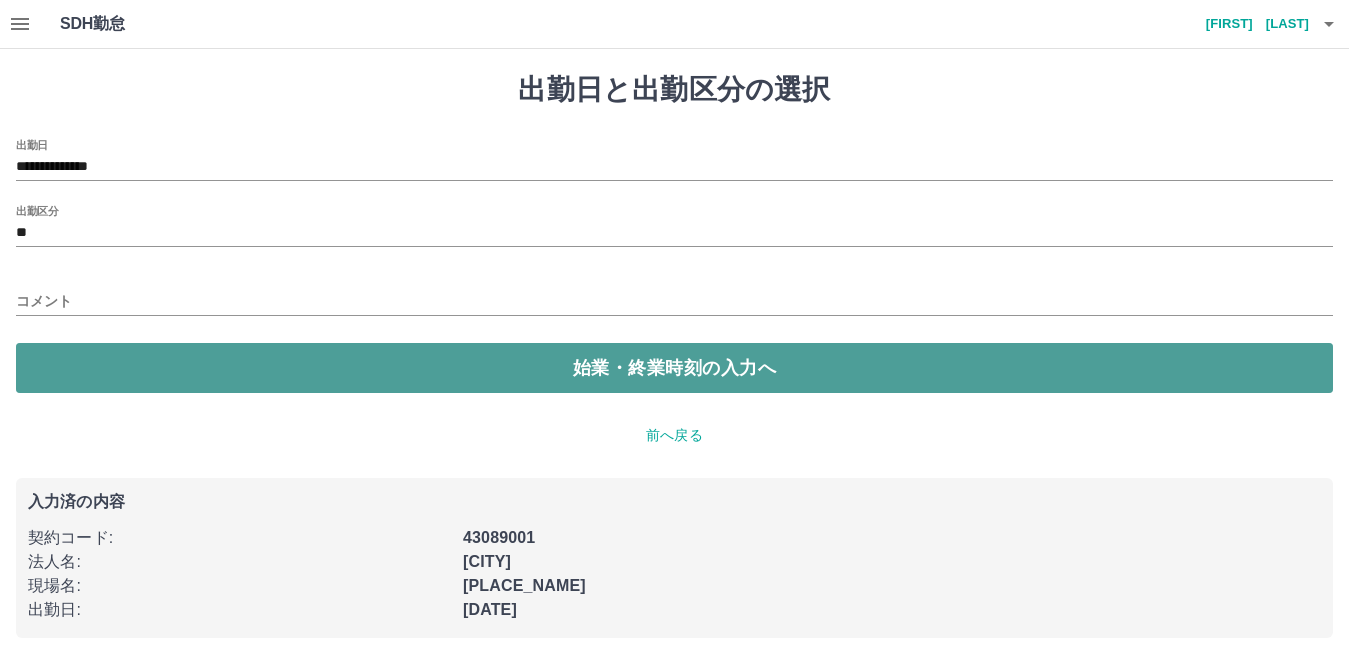 click on "始業・終業時刻の入力へ" at bounding box center (674, 368) 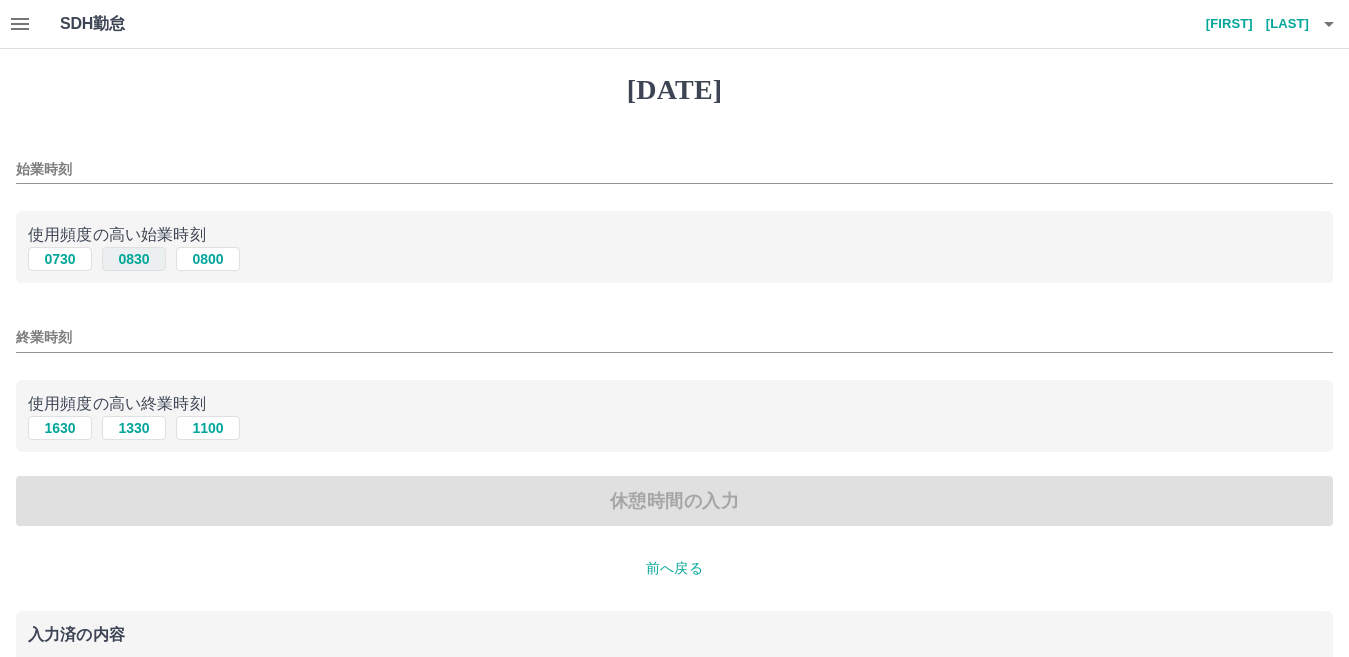 click on "0830" at bounding box center [134, 259] 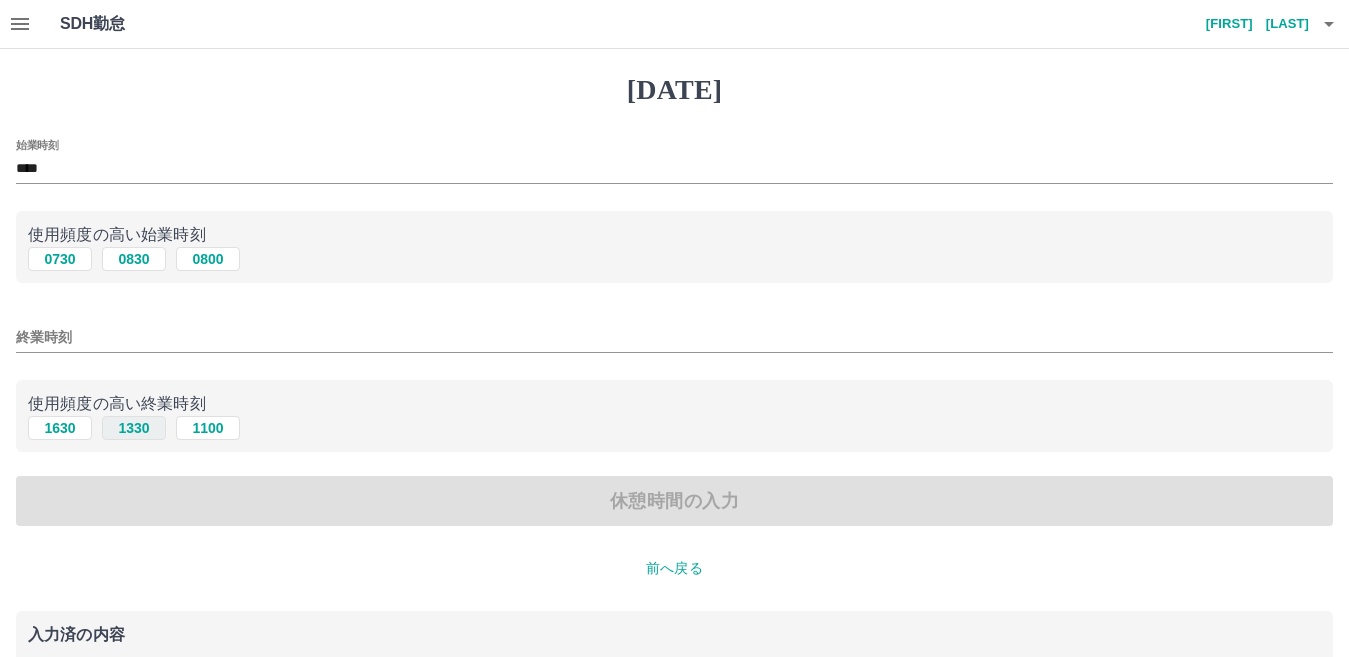 click on "1330" at bounding box center [134, 259] 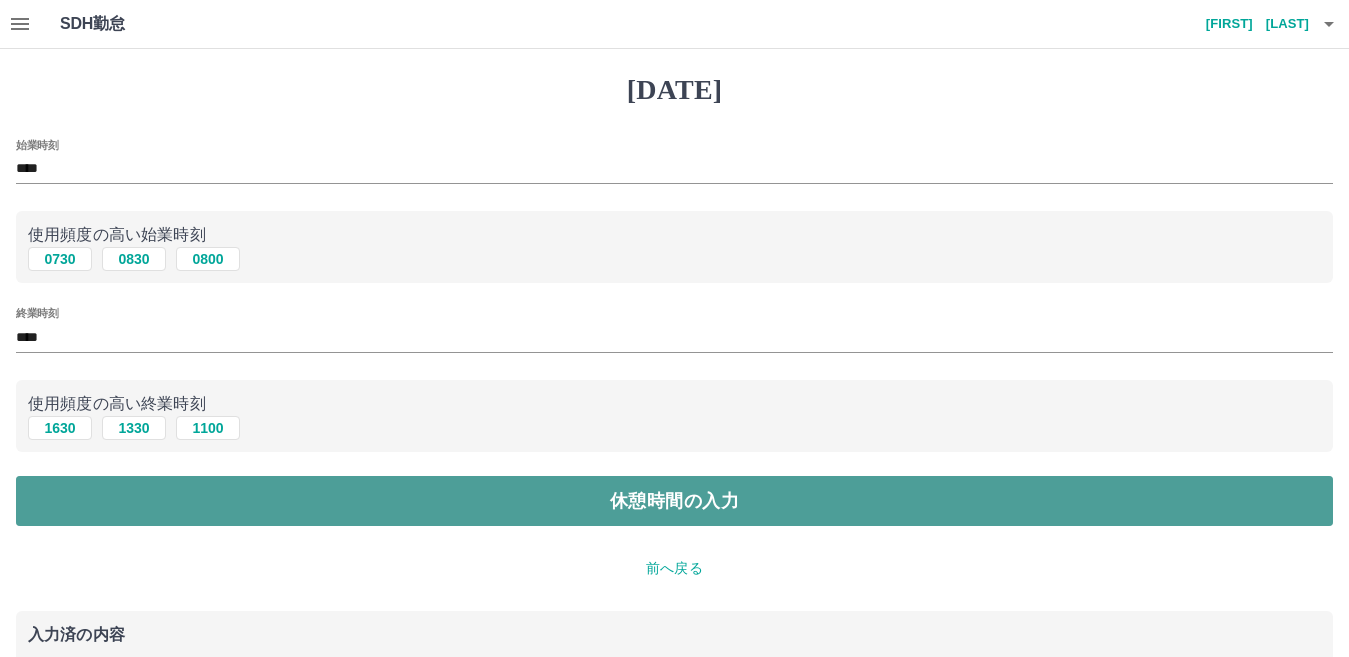 click on "休憩時間の入力" at bounding box center [674, 501] 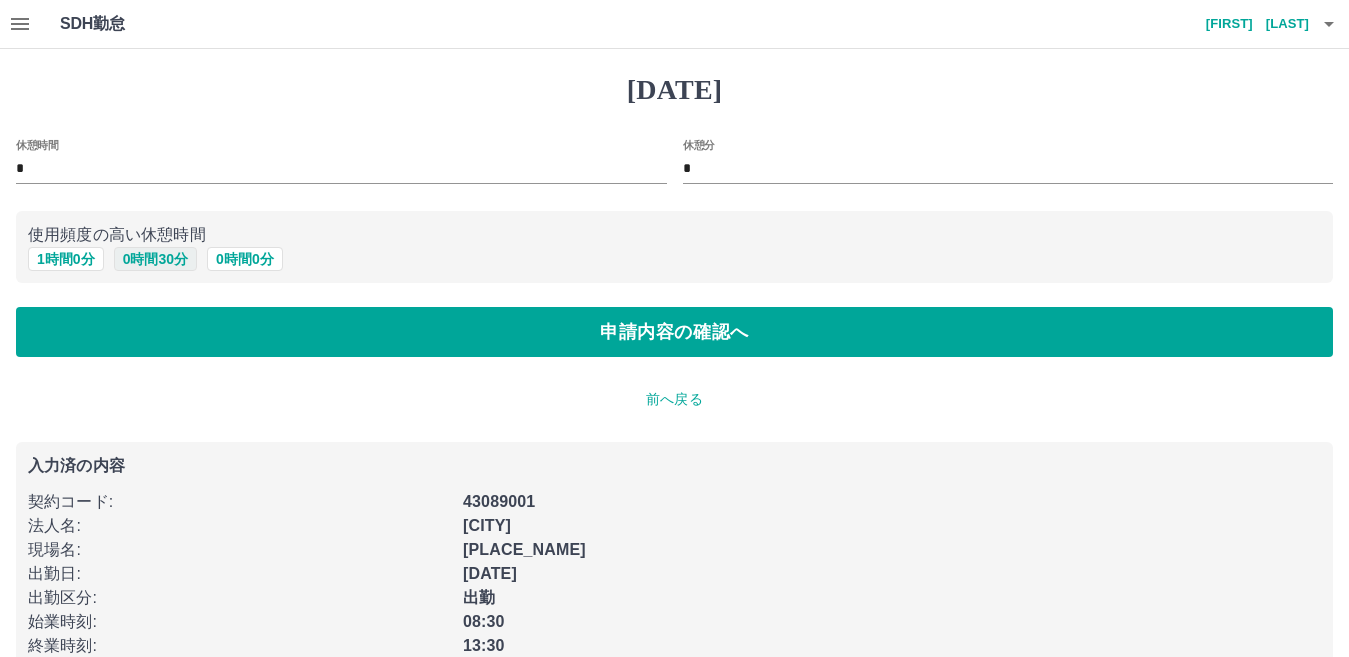 click on "0 時間 30 分" at bounding box center [155, 259] 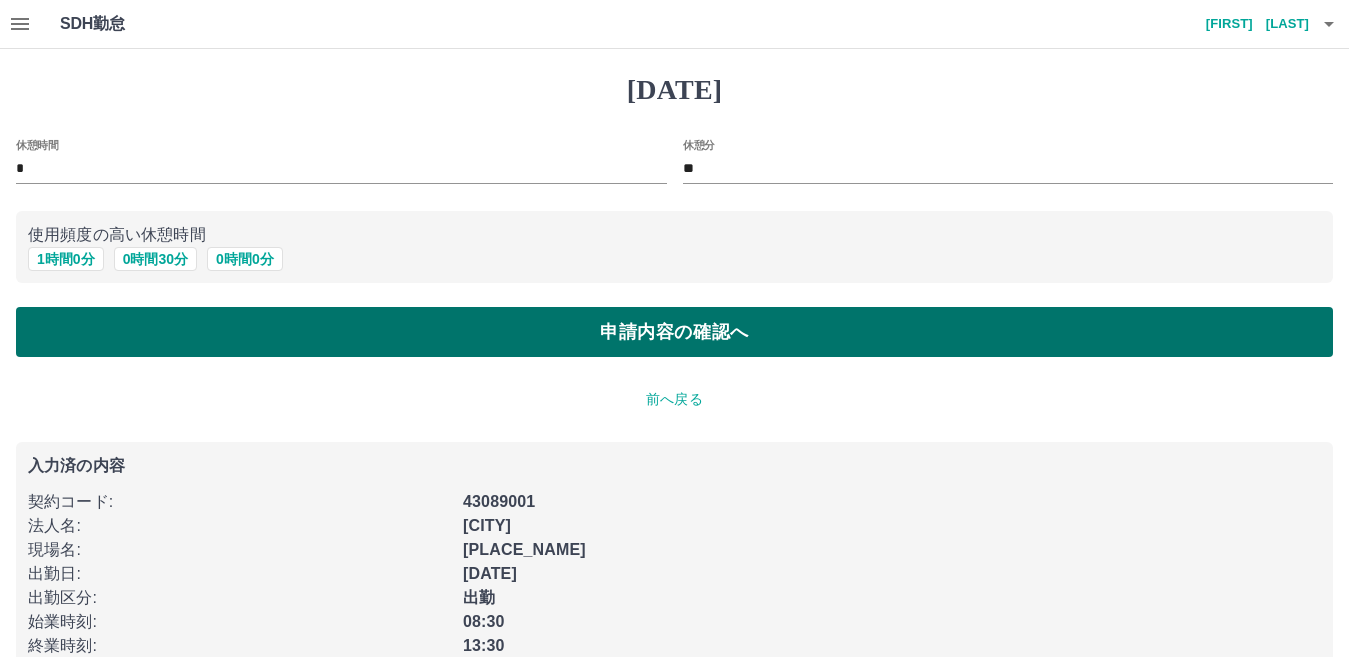 click on "申請内容の確認へ" at bounding box center (674, 332) 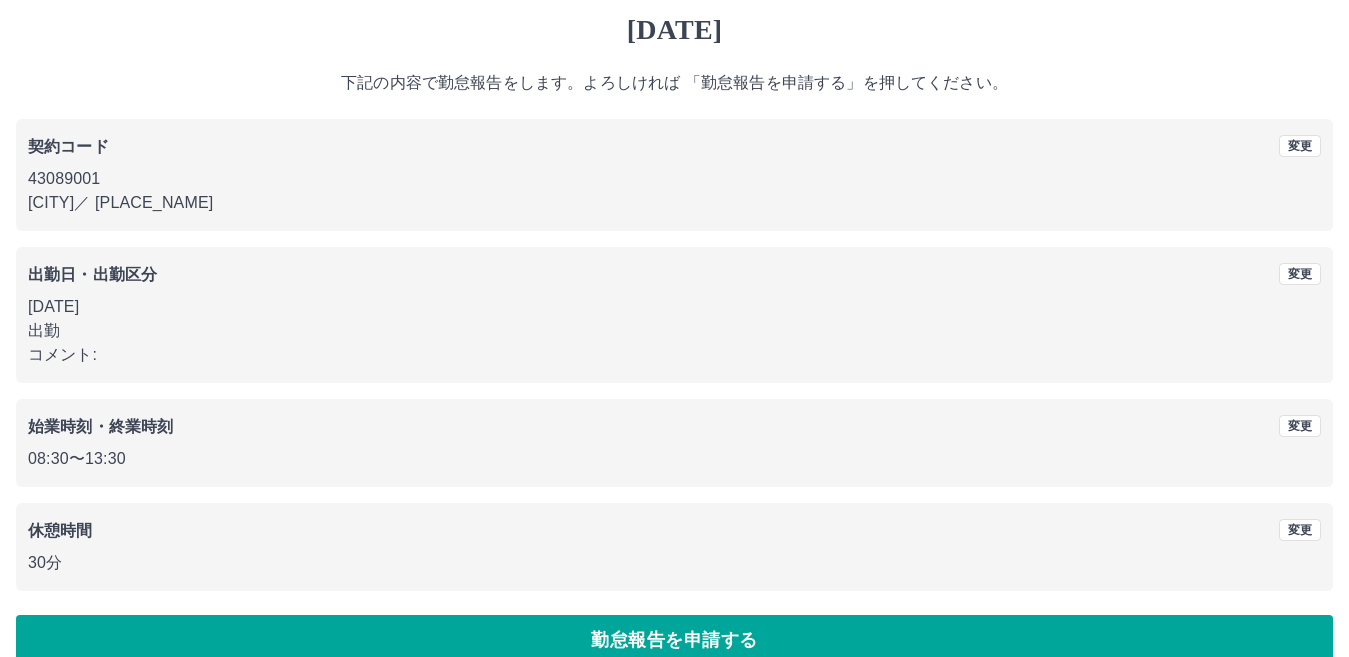 scroll, scrollTop: 92, scrollLeft: 0, axis: vertical 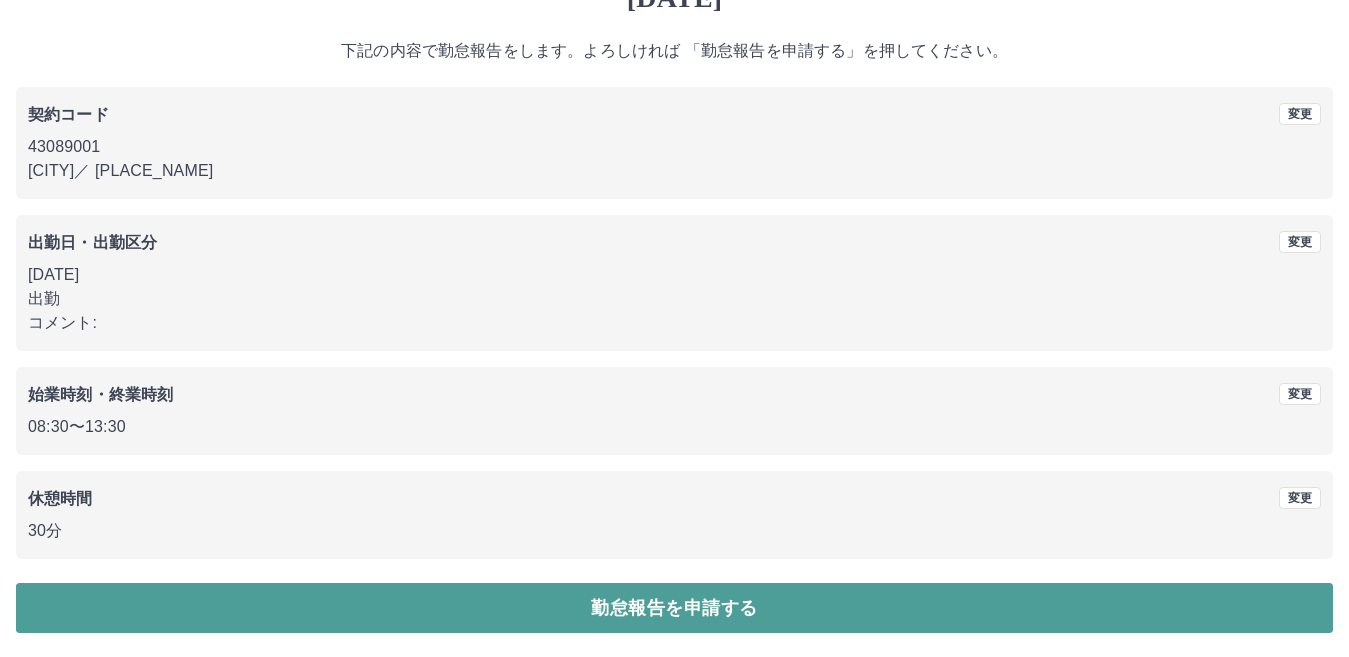 click on "勤怠報告を申請する" at bounding box center (674, 608) 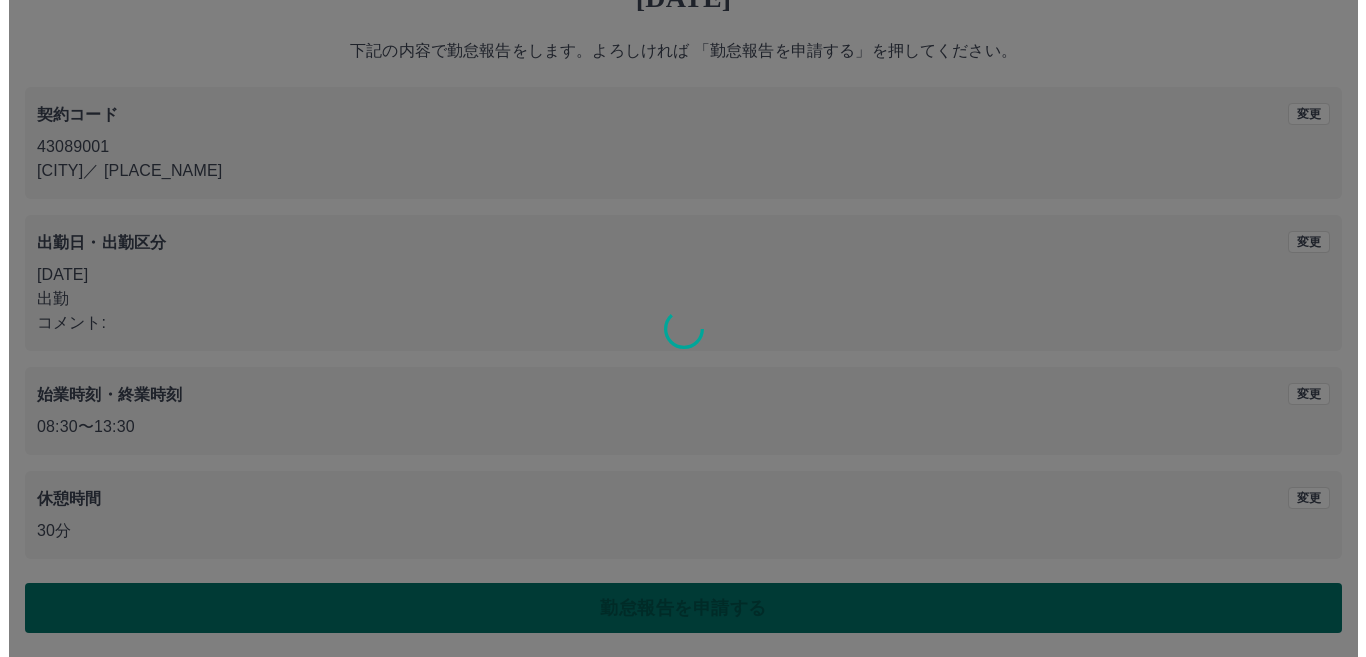 scroll, scrollTop: 0, scrollLeft: 0, axis: both 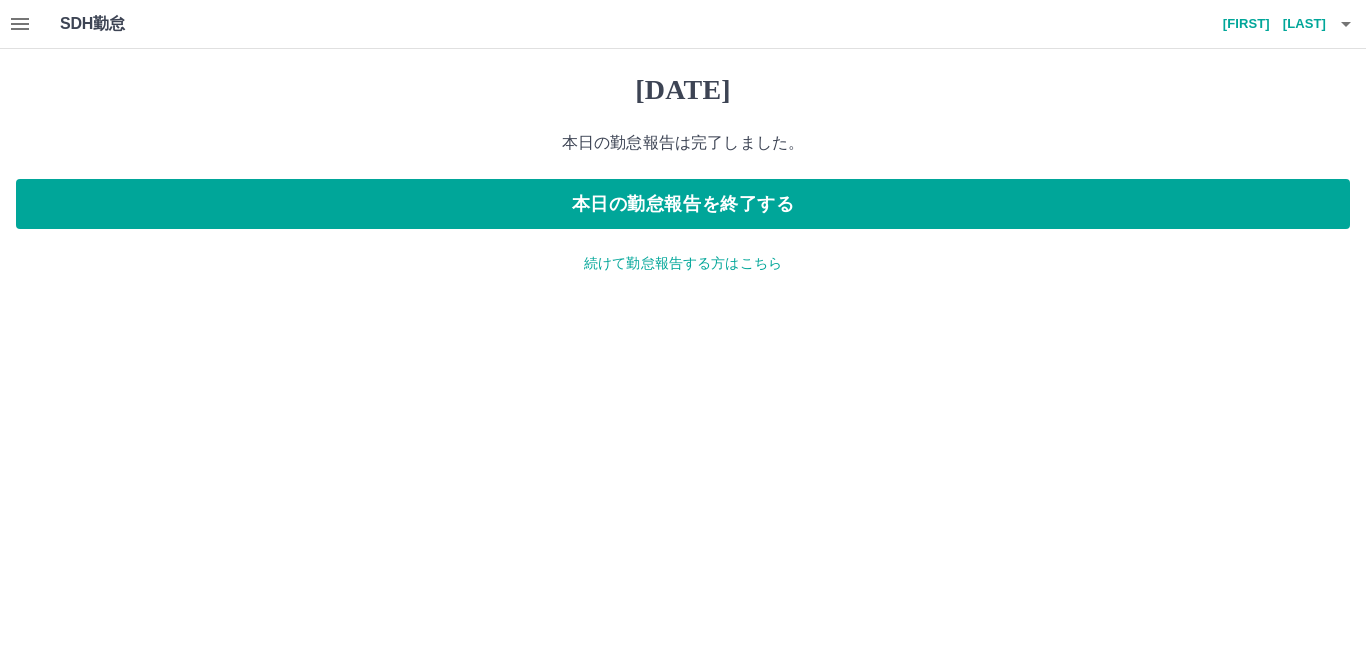 click on "続けて勤怠報告する方はこちら" at bounding box center (683, 263) 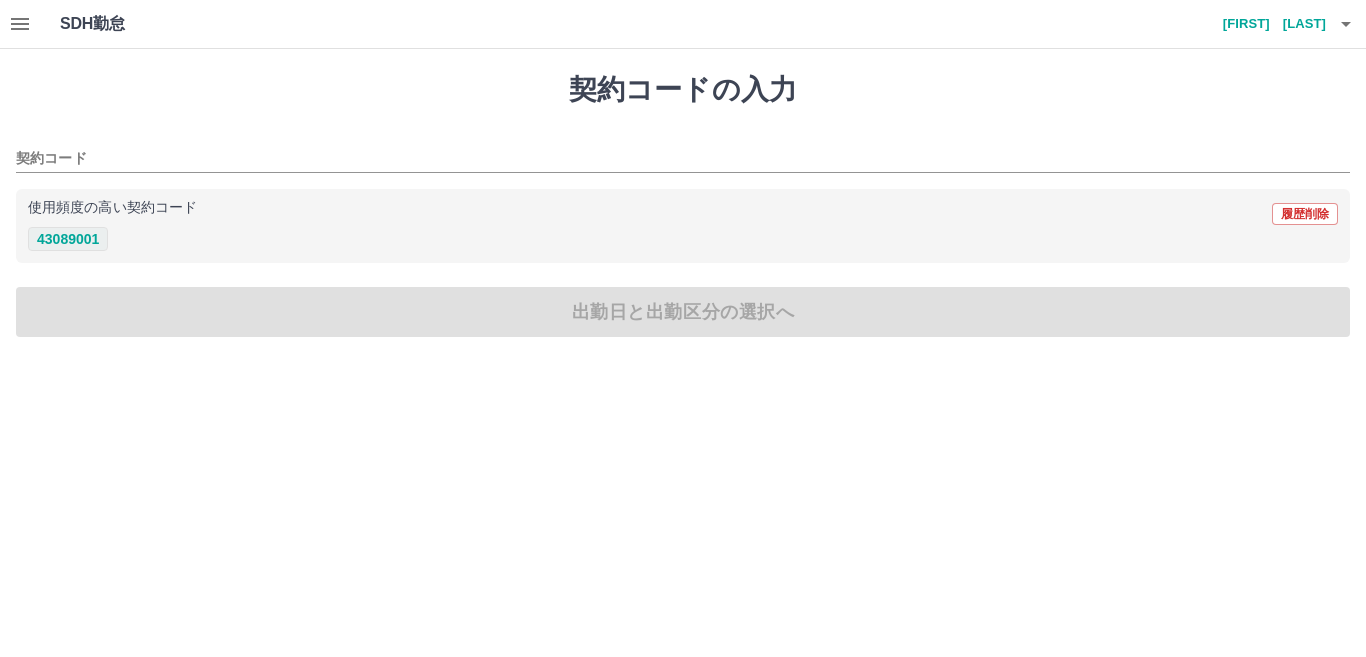 click on "43089001" at bounding box center (68, 239) 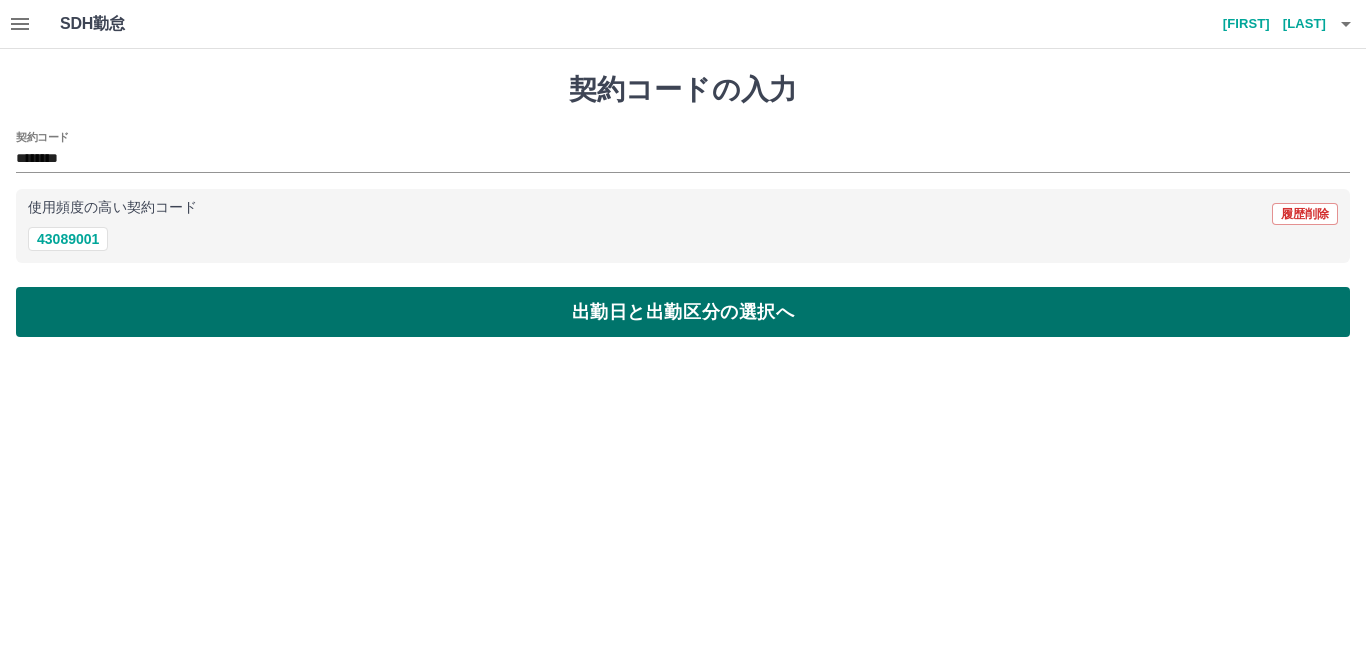 click on "出勤日と出勤区分の選択へ" at bounding box center (683, 312) 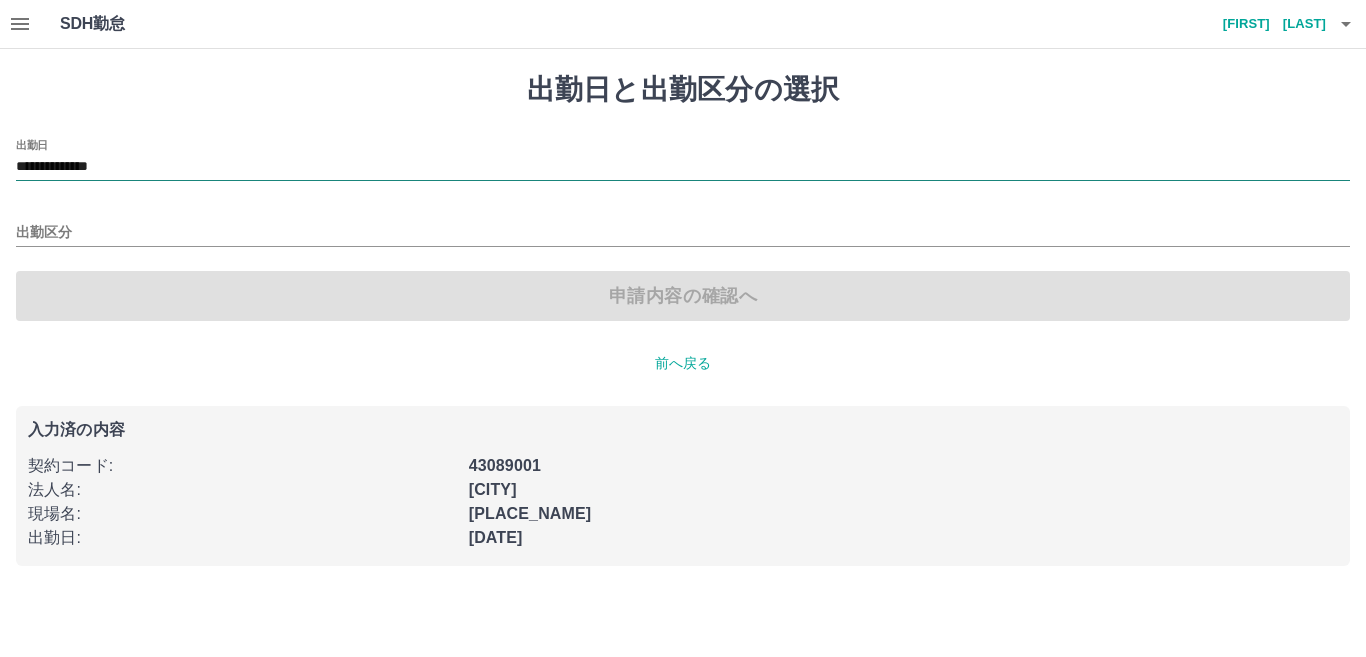 click on "**********" at bounding box center [683, 167] 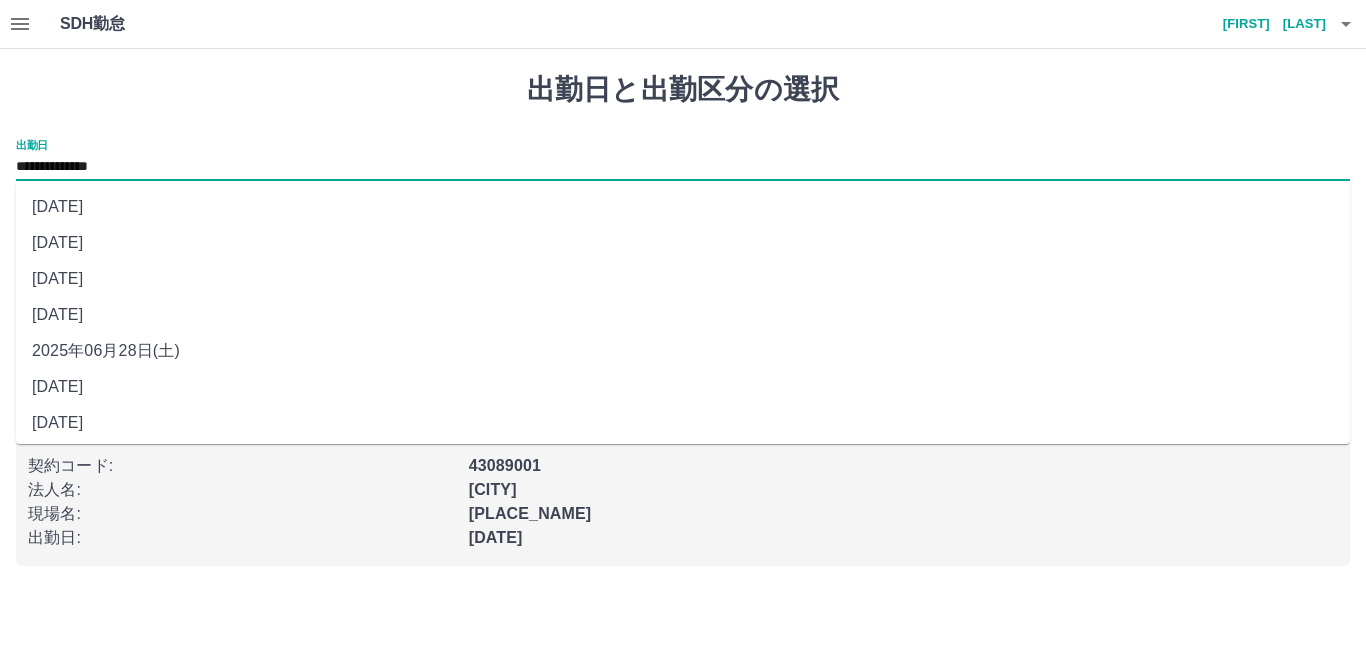 click on "[DATE]" at bounding box center (683, 279) 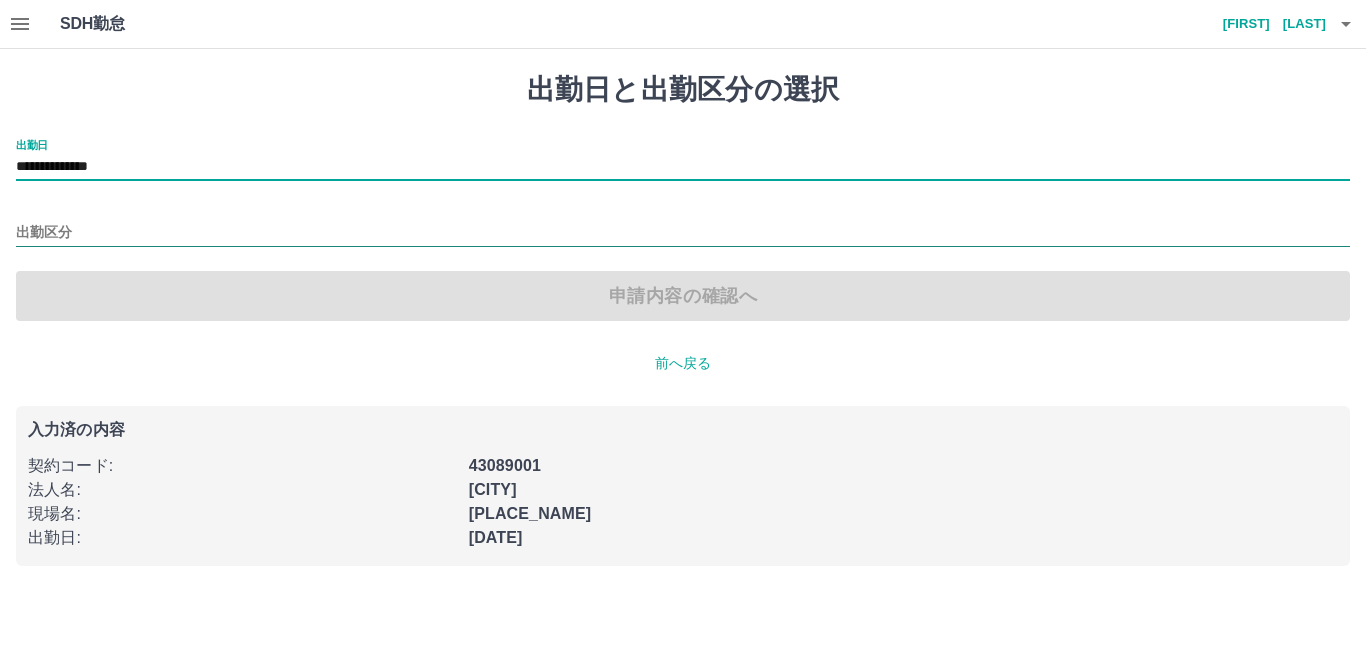 click on "出勤区分" at bounding box center [683, 233] 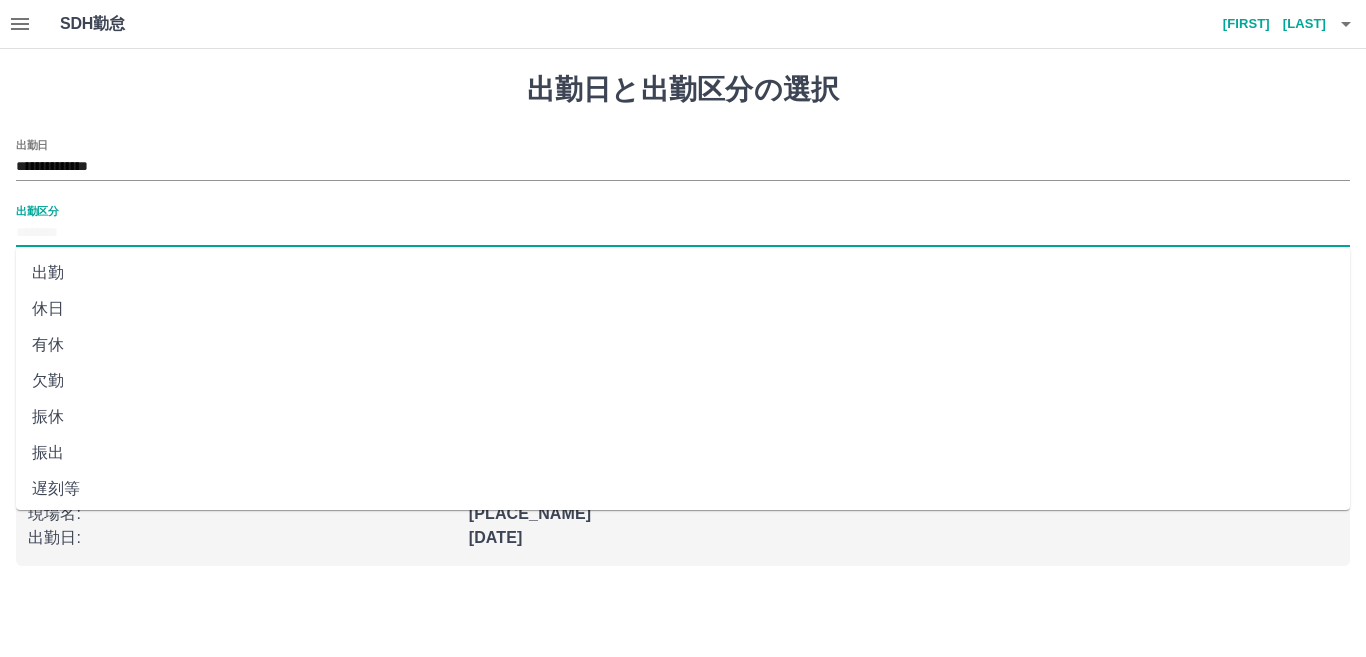 click on "休日" at bounding box center [683, 309] 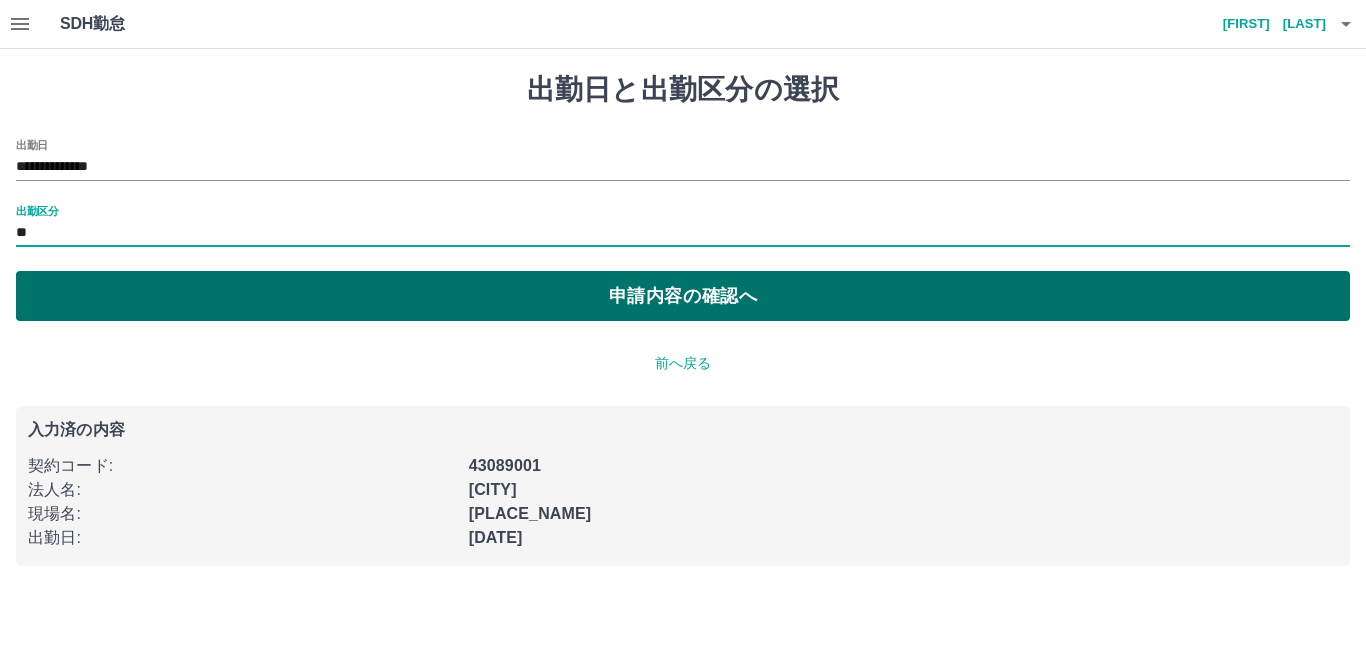 click on "申請内容の確認へ" at bounding box center (683, 296) 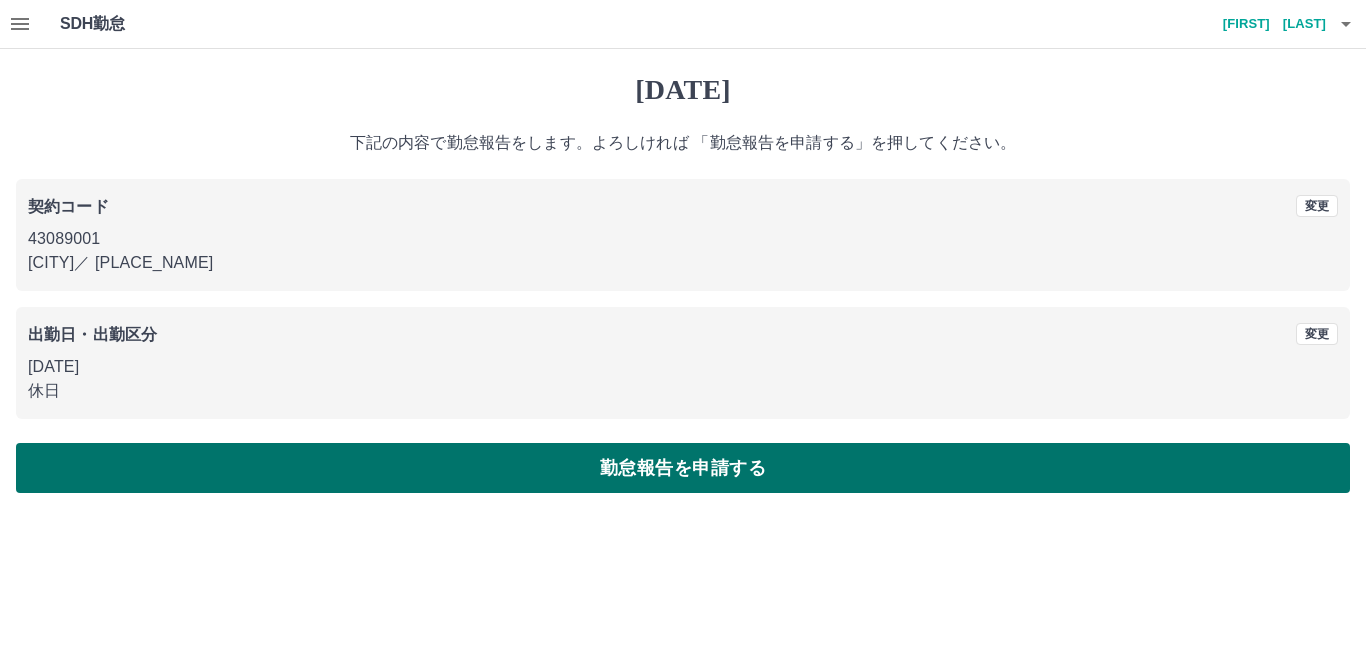 click on "勤怠報告を申請する" at bounding box center (683, 468) 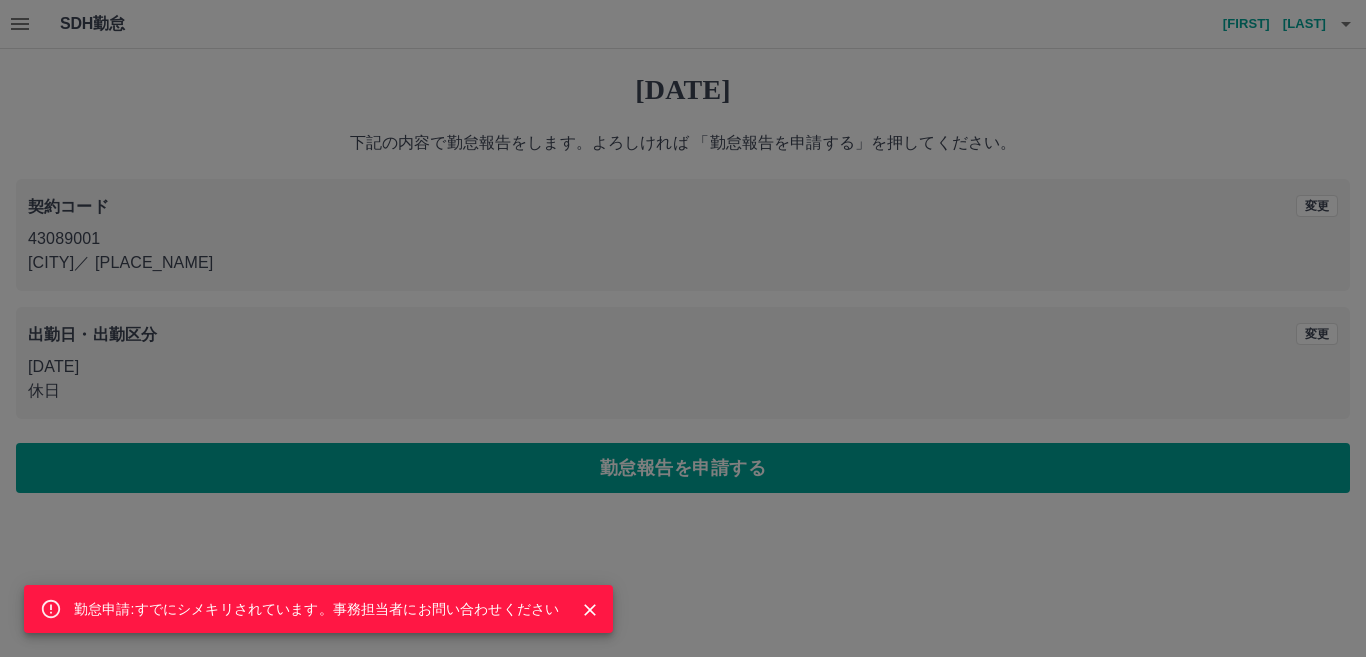 click at bounding box center (590, 610) 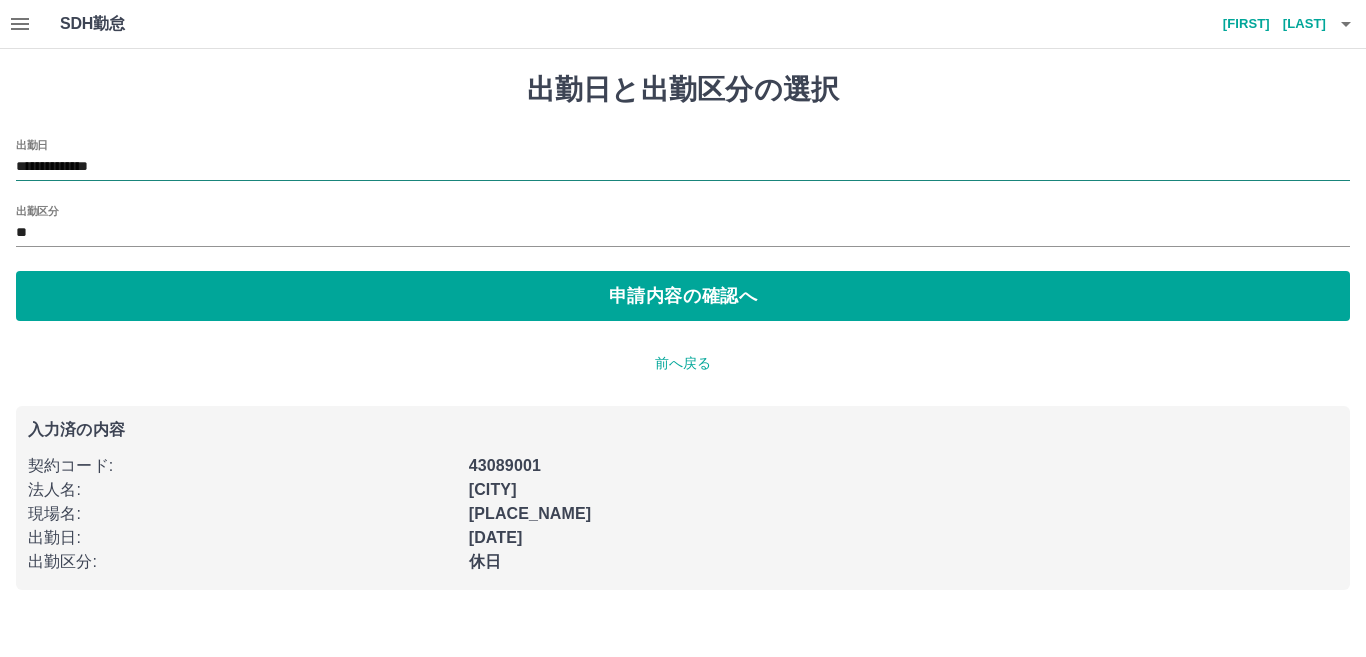 click on "**********" at bounding box center [683, 167] 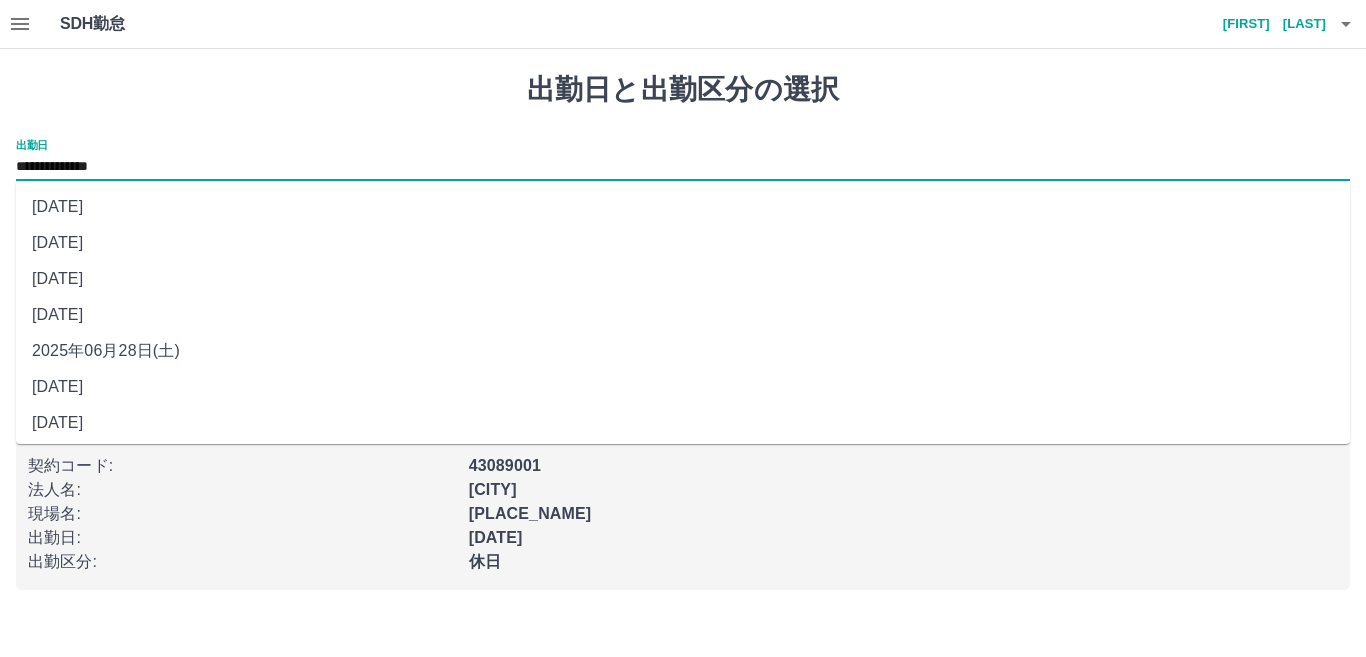 click on "[DATE]" at bounding box center [683, 315] 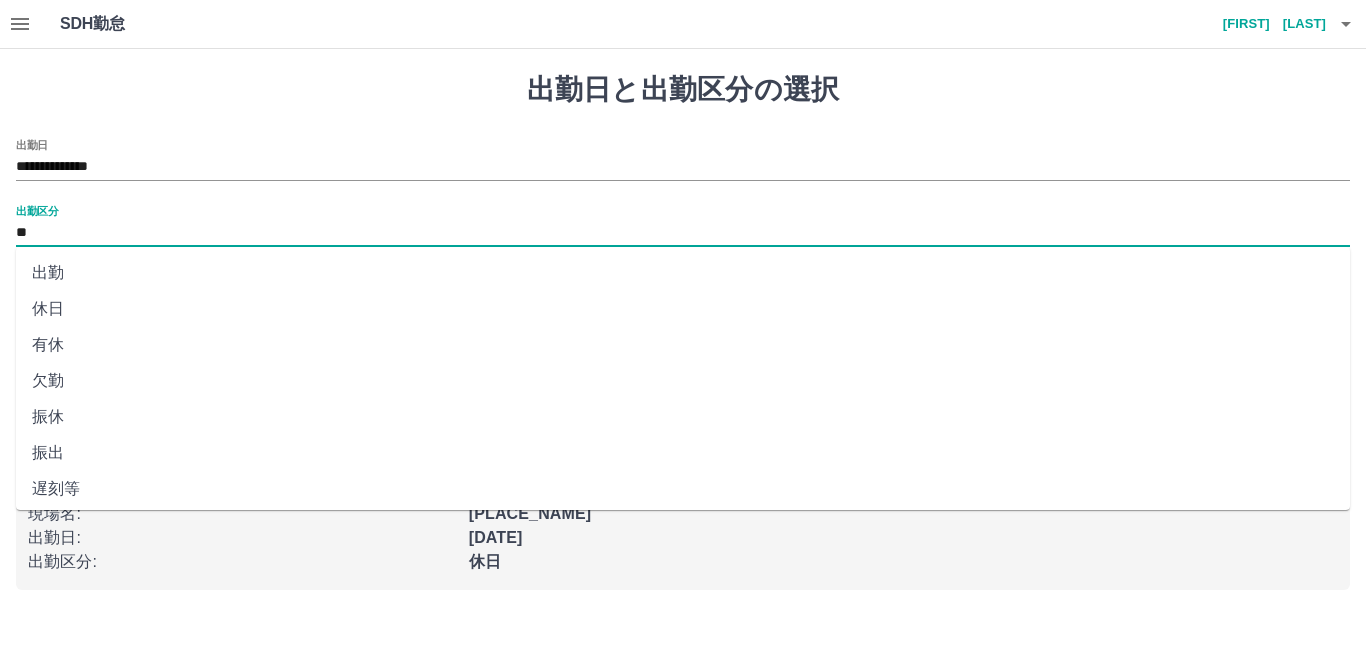 click on "**" at bounding box center (683, 233) 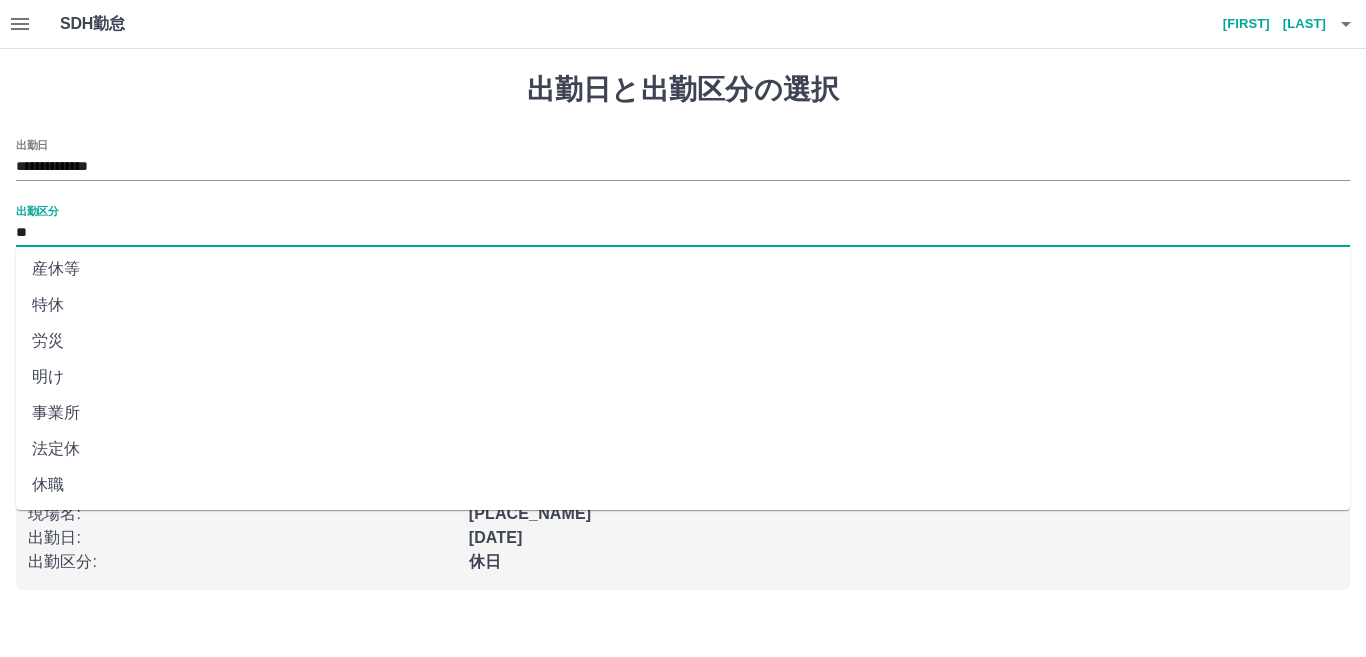 scroll, scrollTop: 401, scrollLeft: 0, axis: vertical 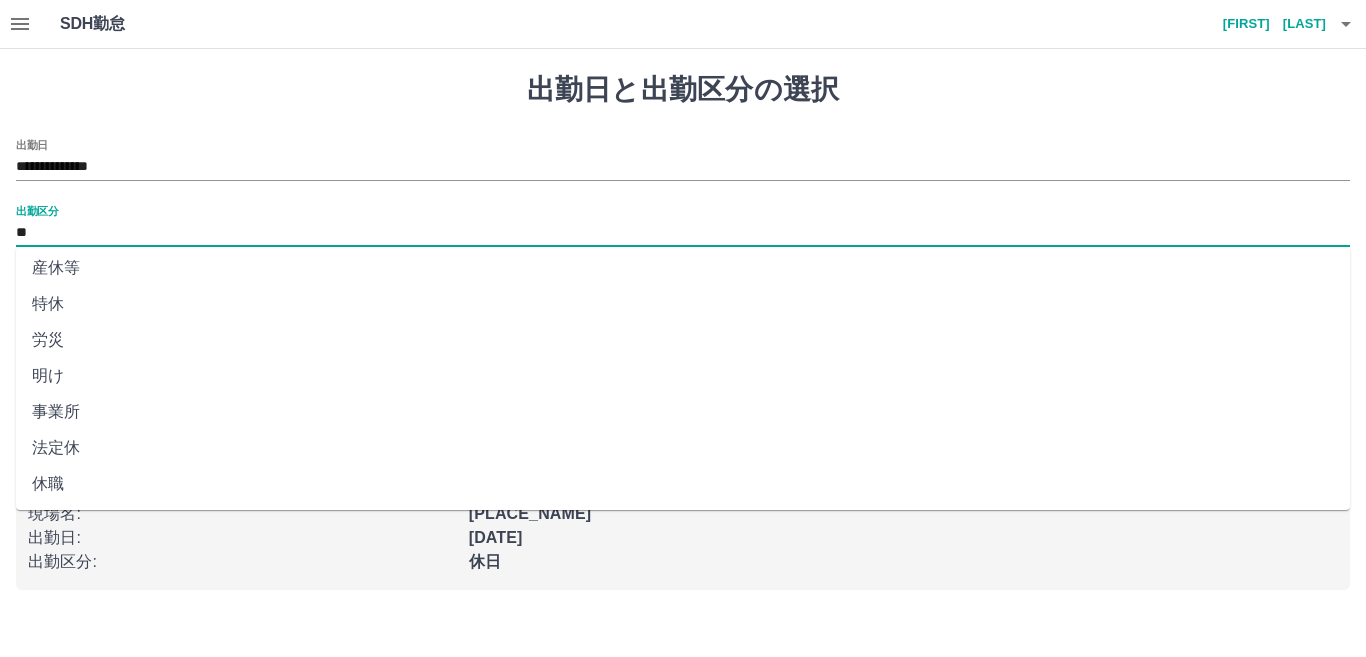 click on "法定休" at bounding box center [683, 448] 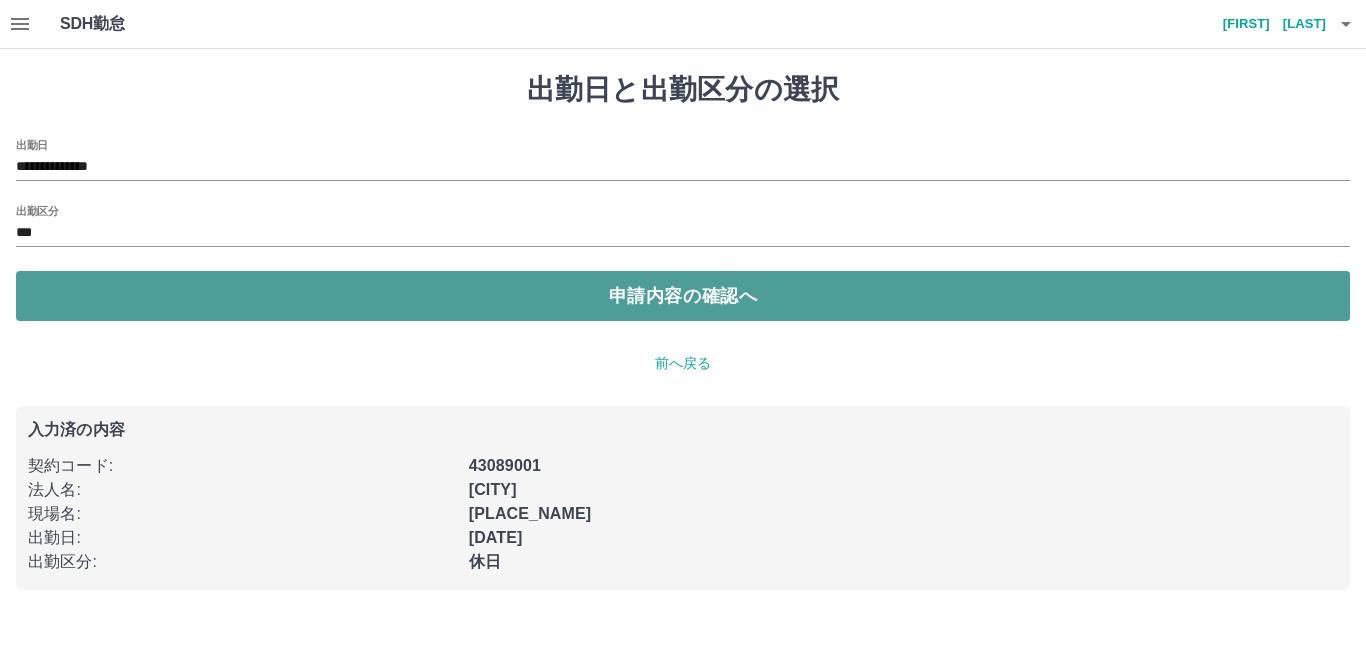 click on "申請内容の確認へ" at bounding box center (683, 296) 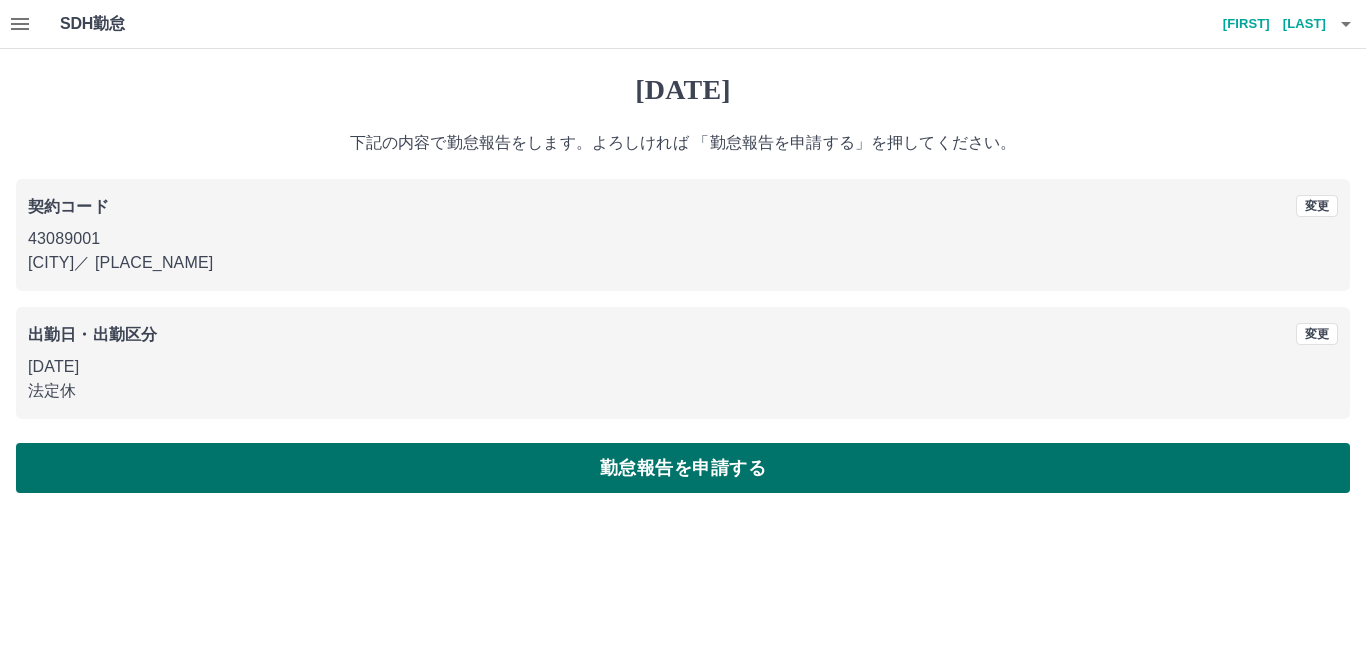click on "勤怠報告を申請する" at bounding box center (683, 468) 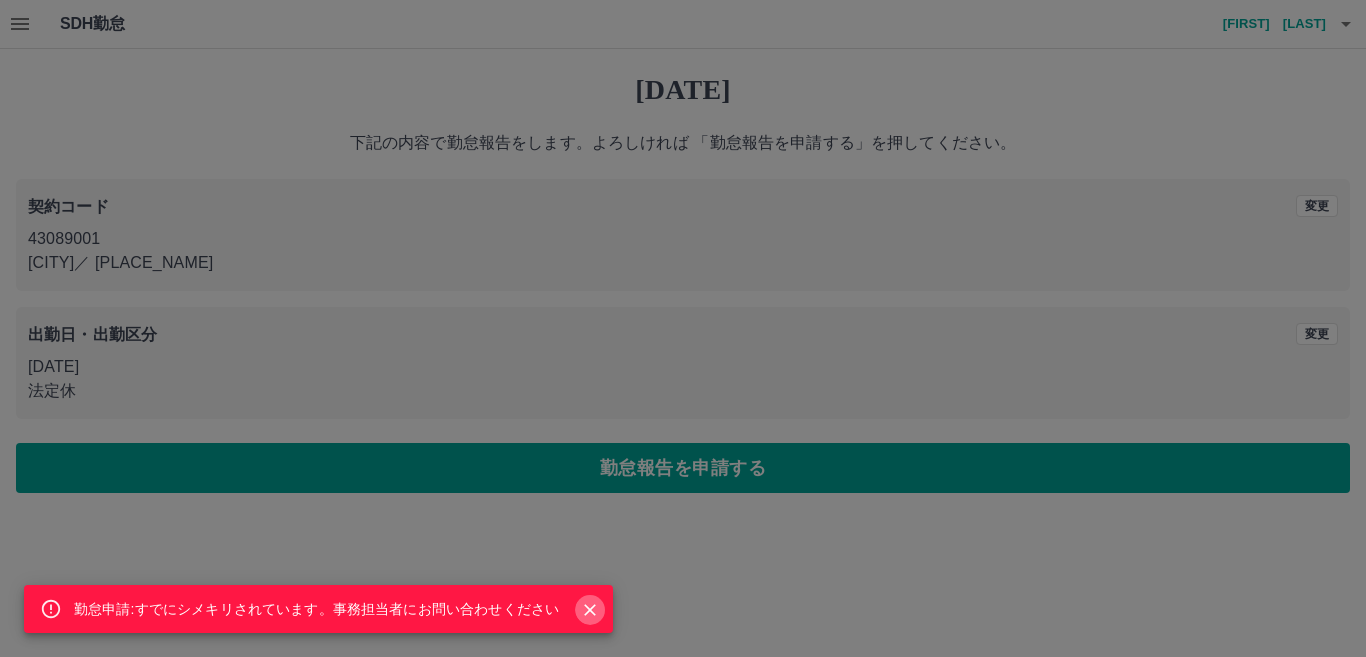 click at bounding box center (590, 610) 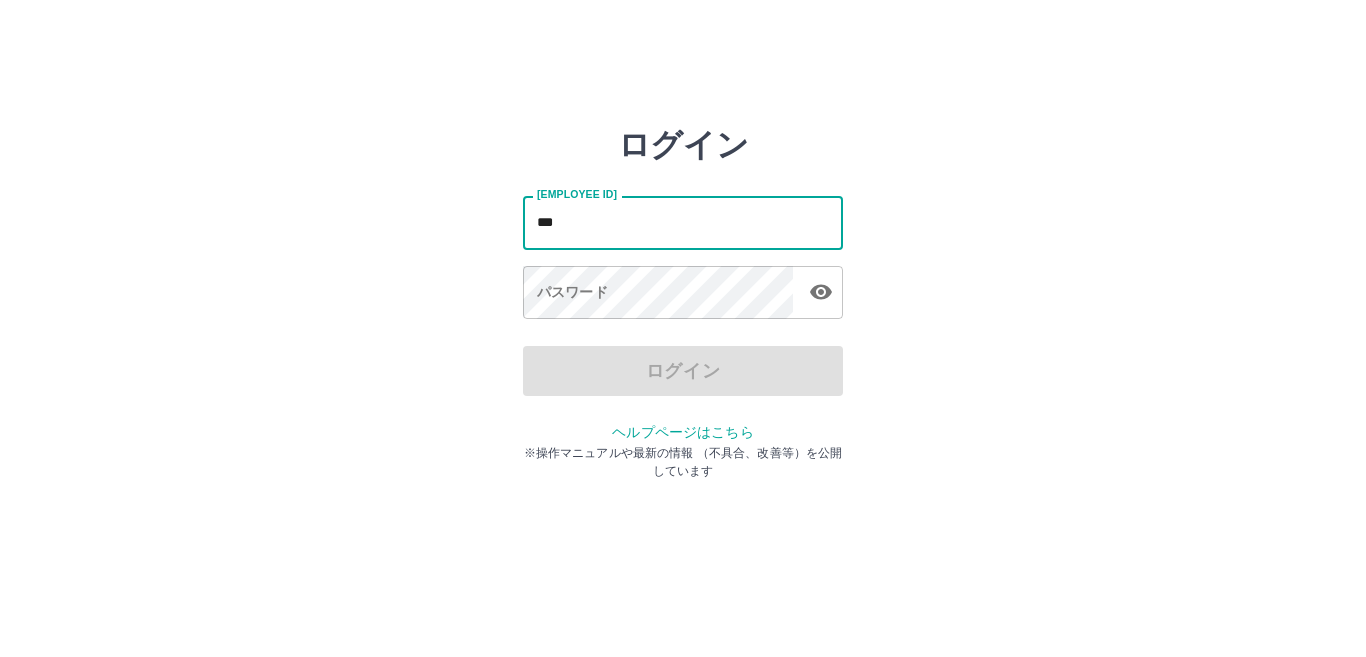 scroll, scrollTop: 0, scrollLeft: 0, axis: both 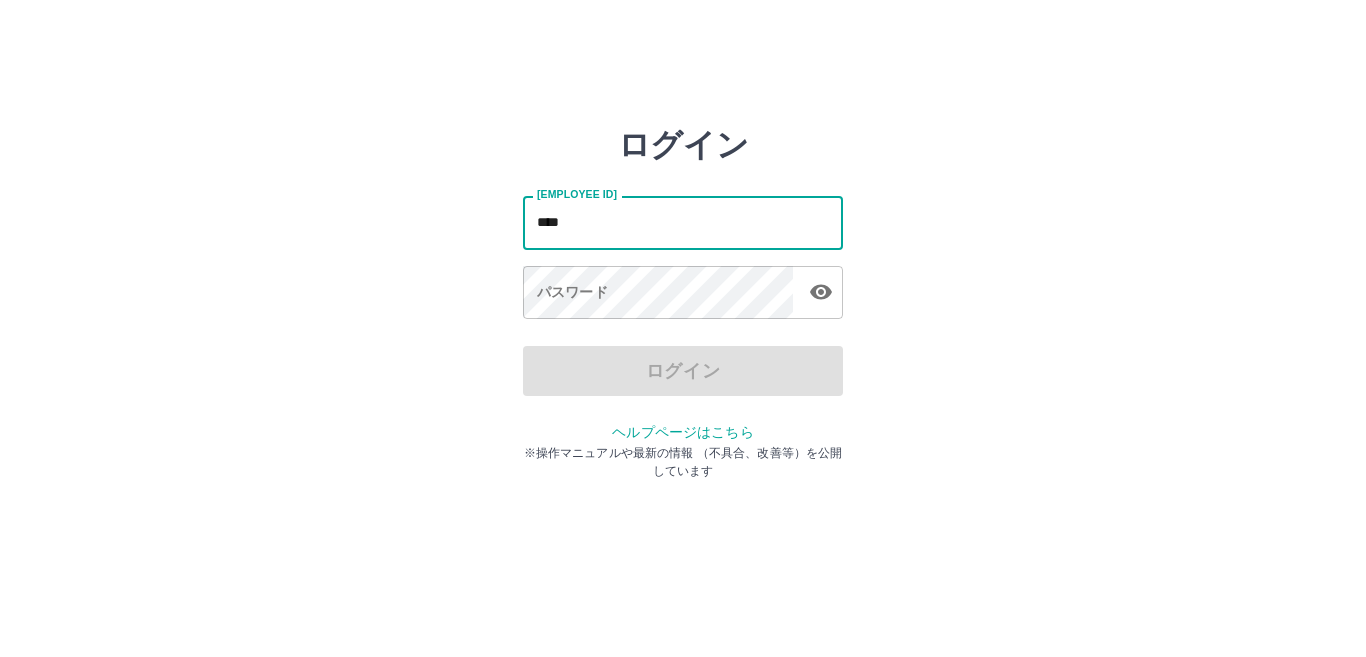 click on "****" at bounding box center (683, 222) 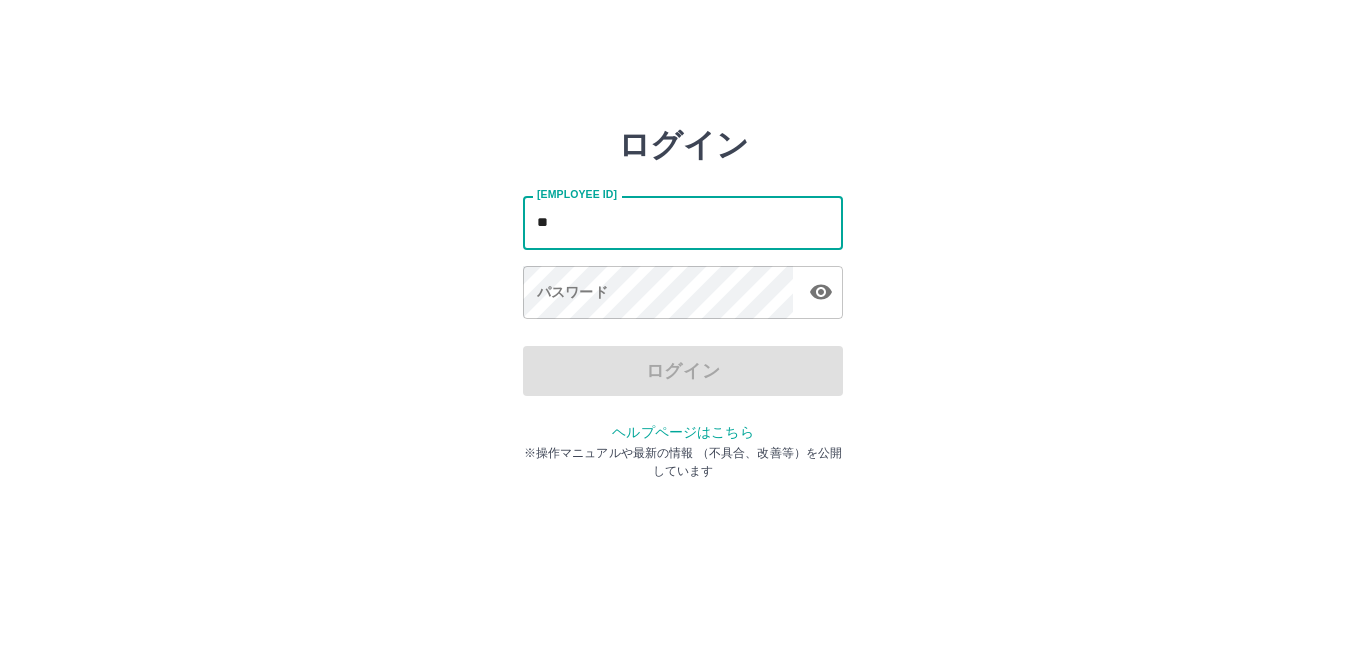 drag, startPoint x: 0, startPoint y: 0, endPoint x: 640, endPoint y: 220, distance: 676.75696 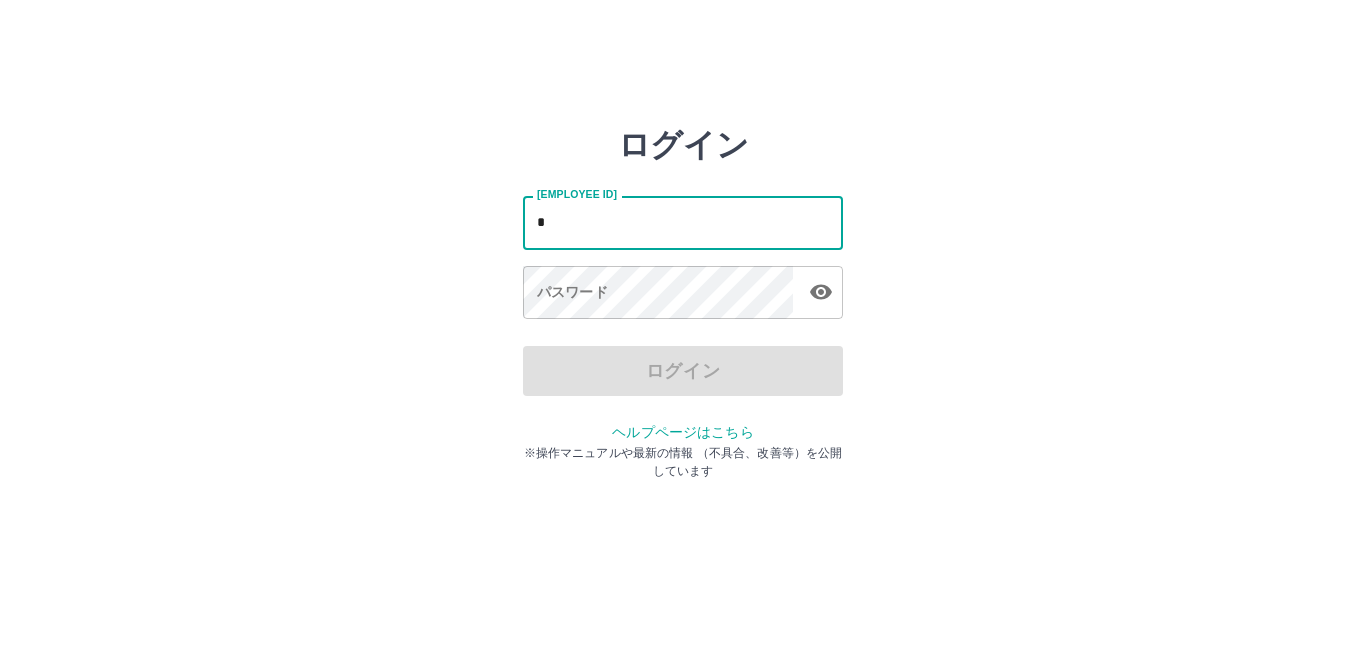 click on "*" at bounding box center (683, 222) 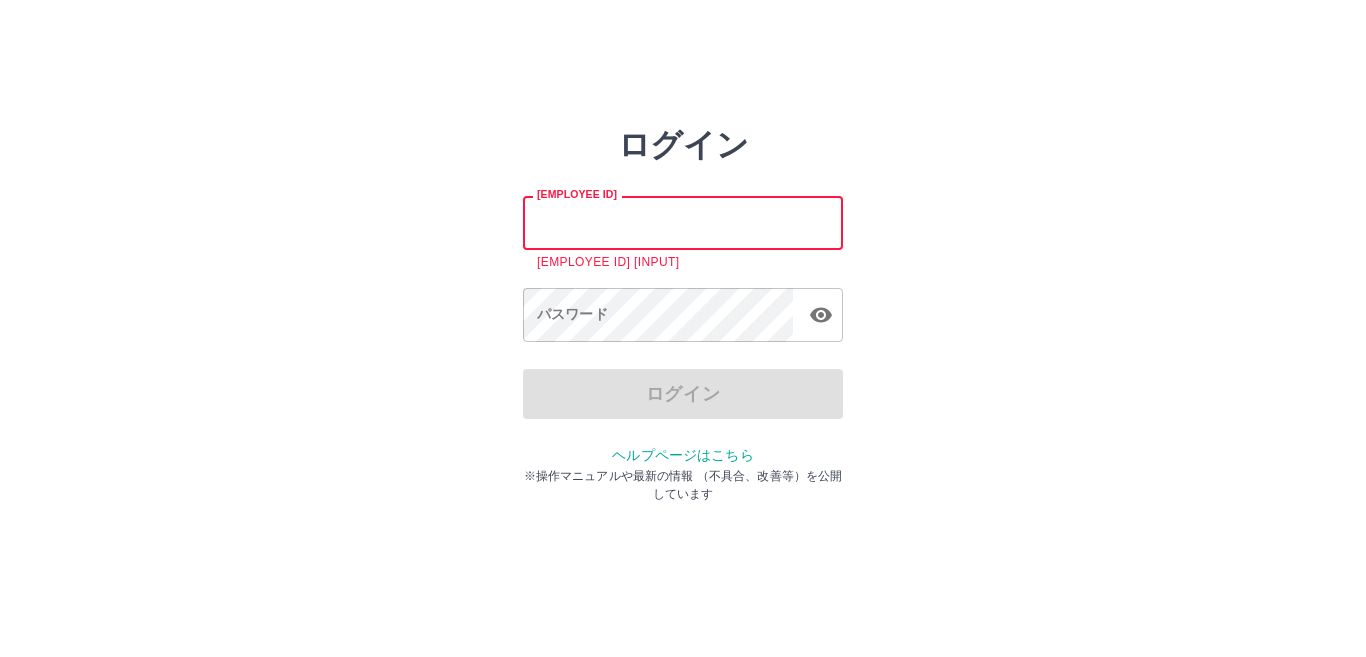 click on "社員番号" at bounding box center [683, 222] 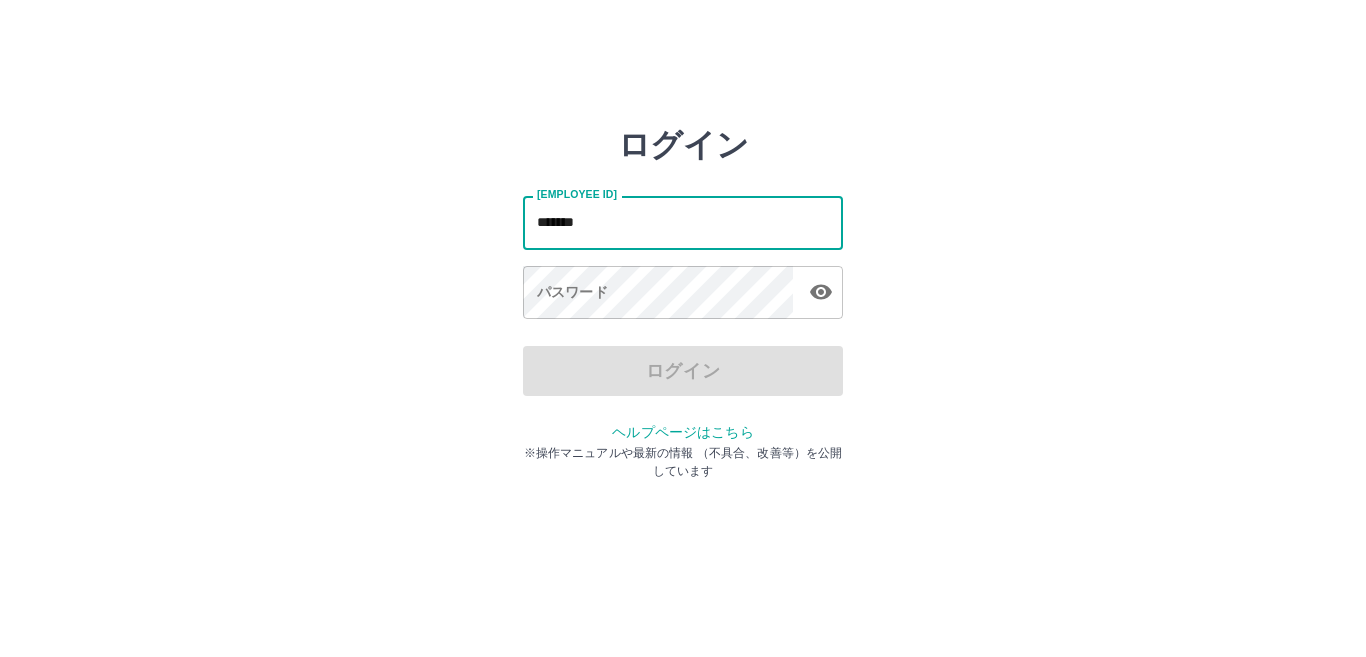 click on "*******" at bounding box center (683, 222) 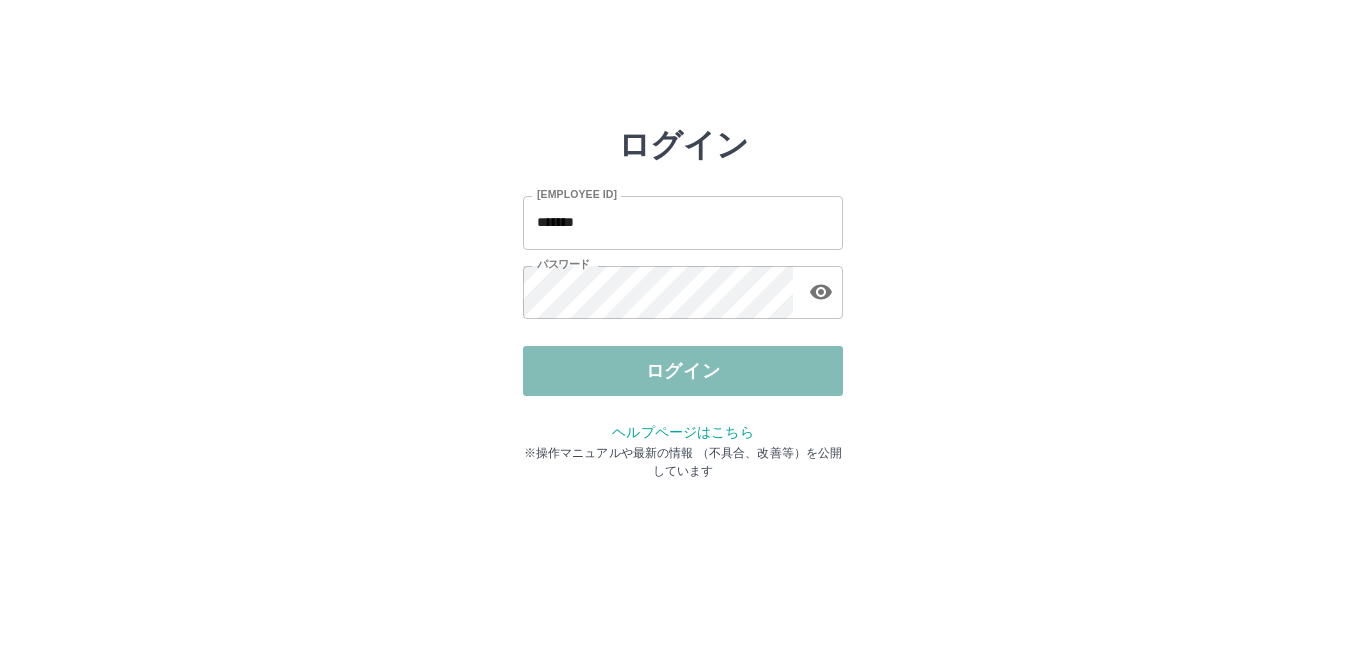 click on "ログイン" at bounding box center [683, 371] 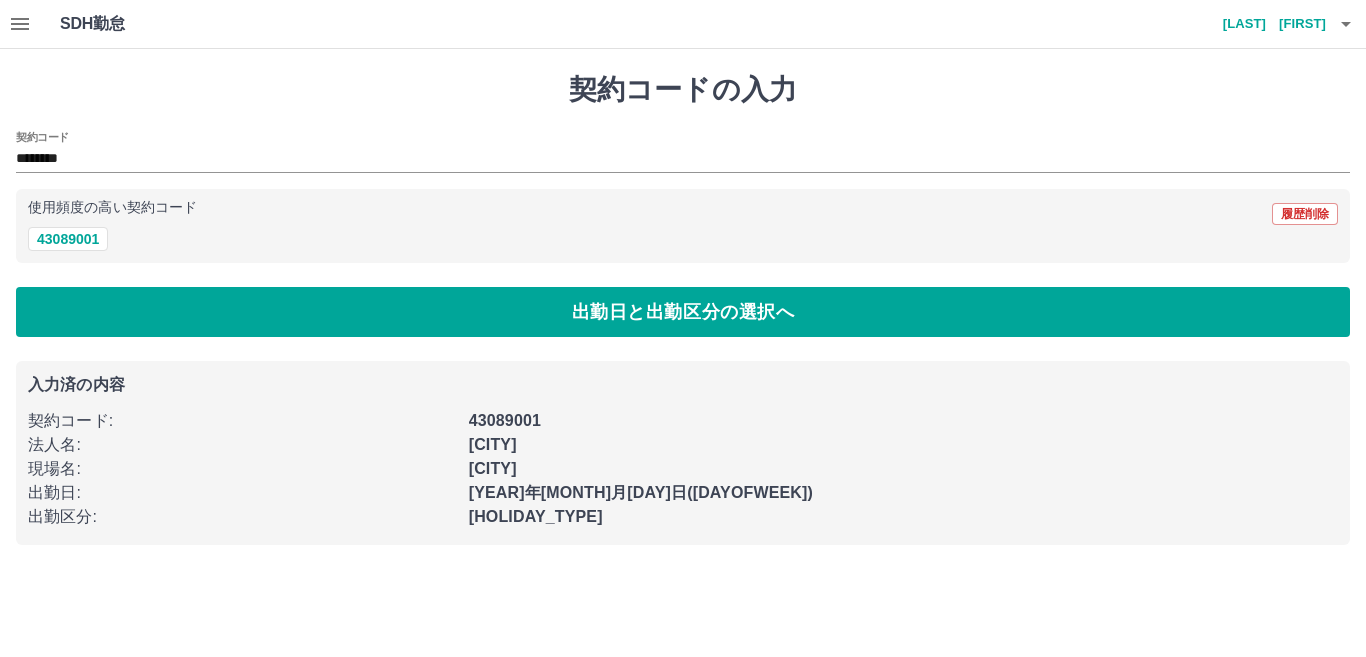 scroll, scrollTop: 0, scrollLeft: 0, axis: both 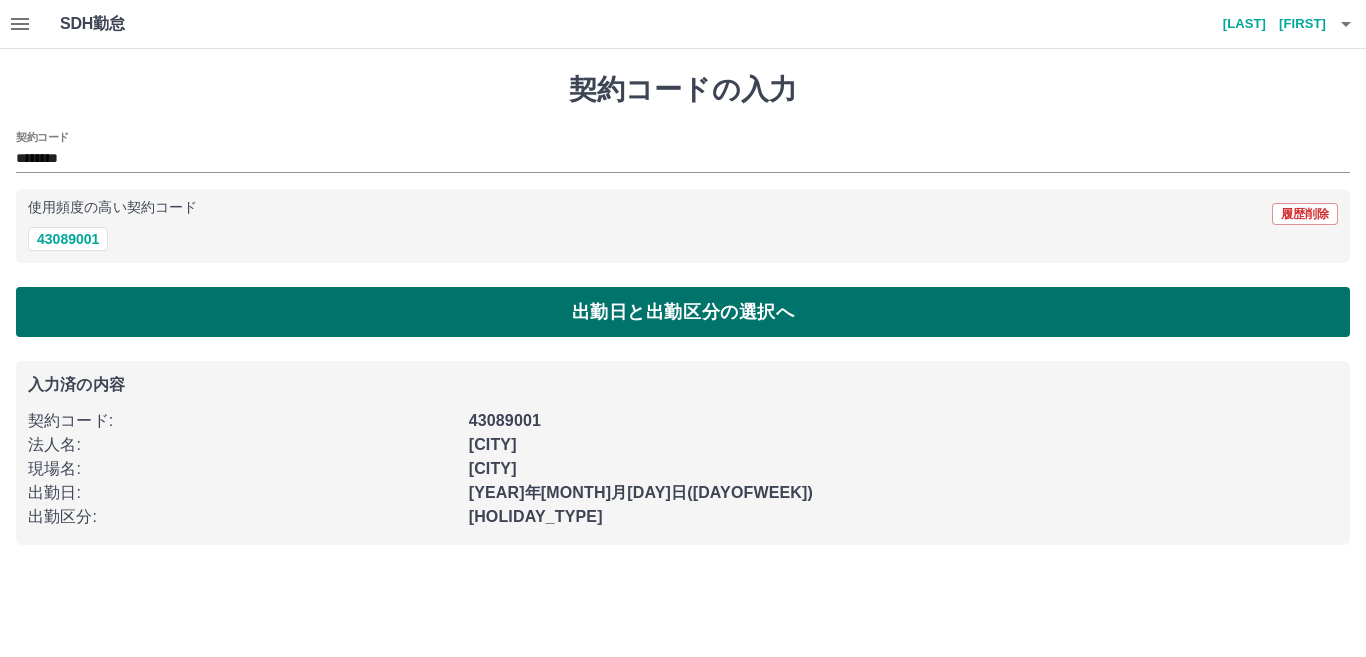 click on "出勤日と出勤区分の選択へ" at bounding box center [683, 312] 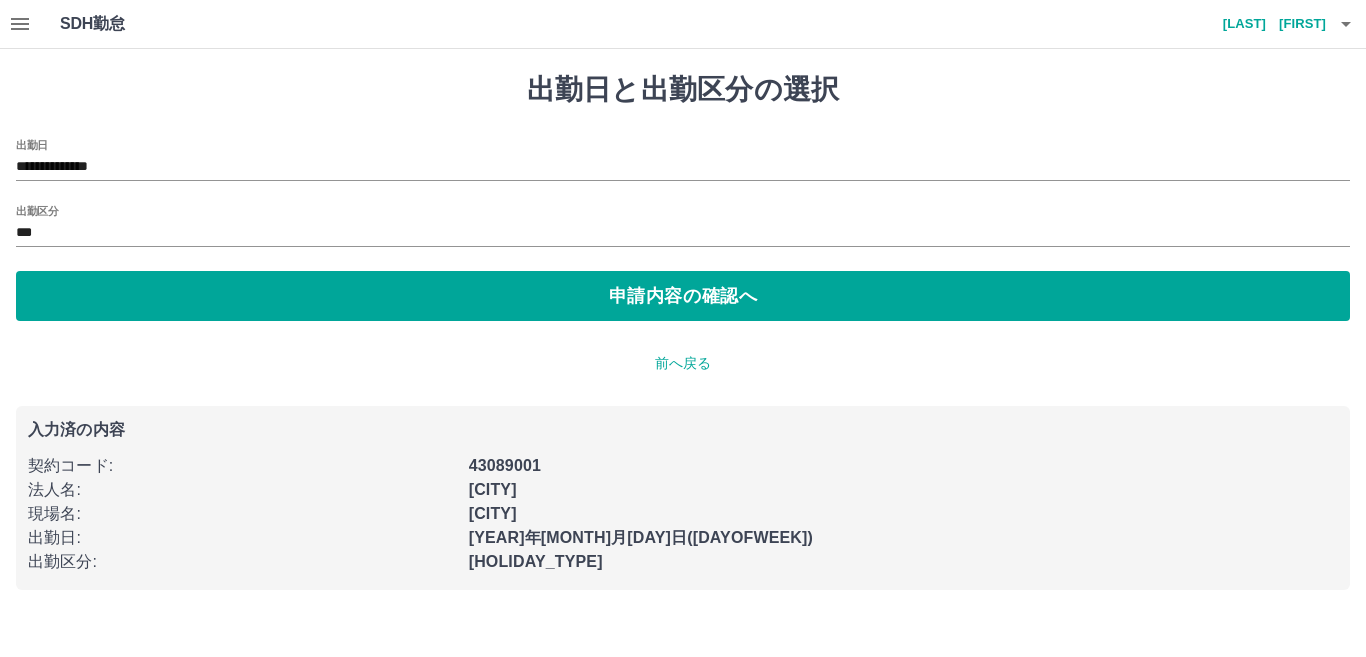 click at bounding box center (20, 24) 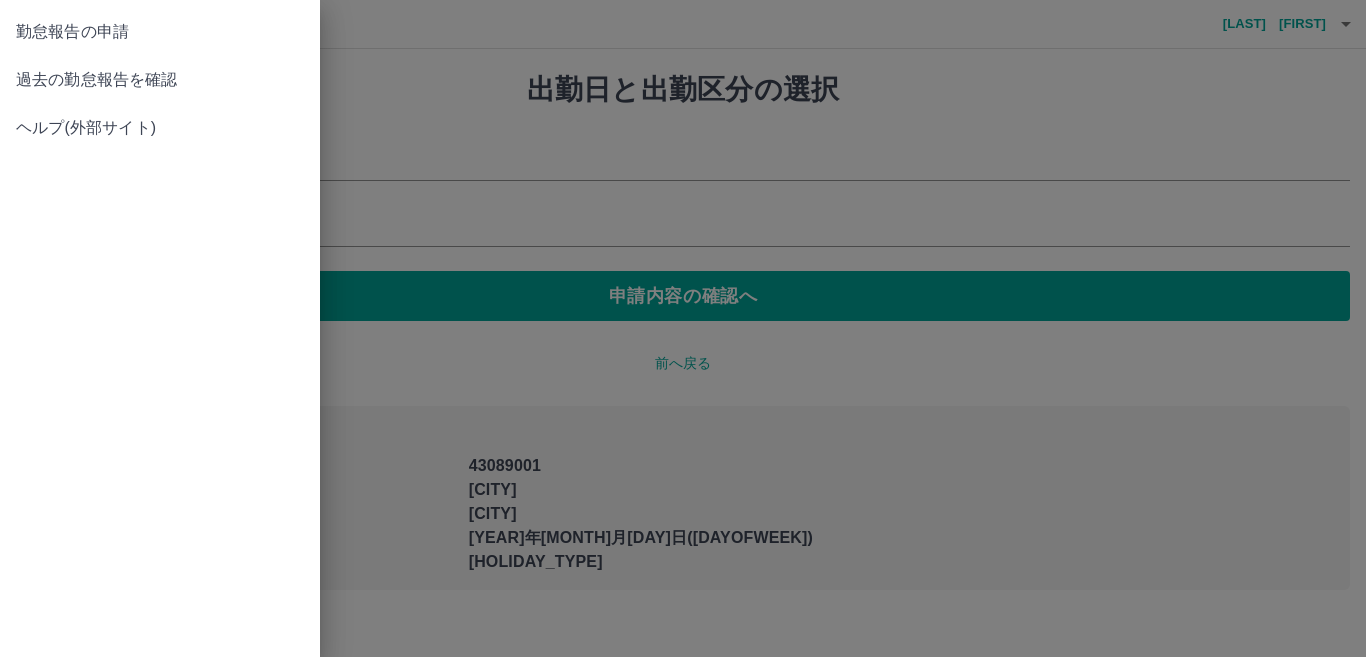 click at bounding box center [683, 328] 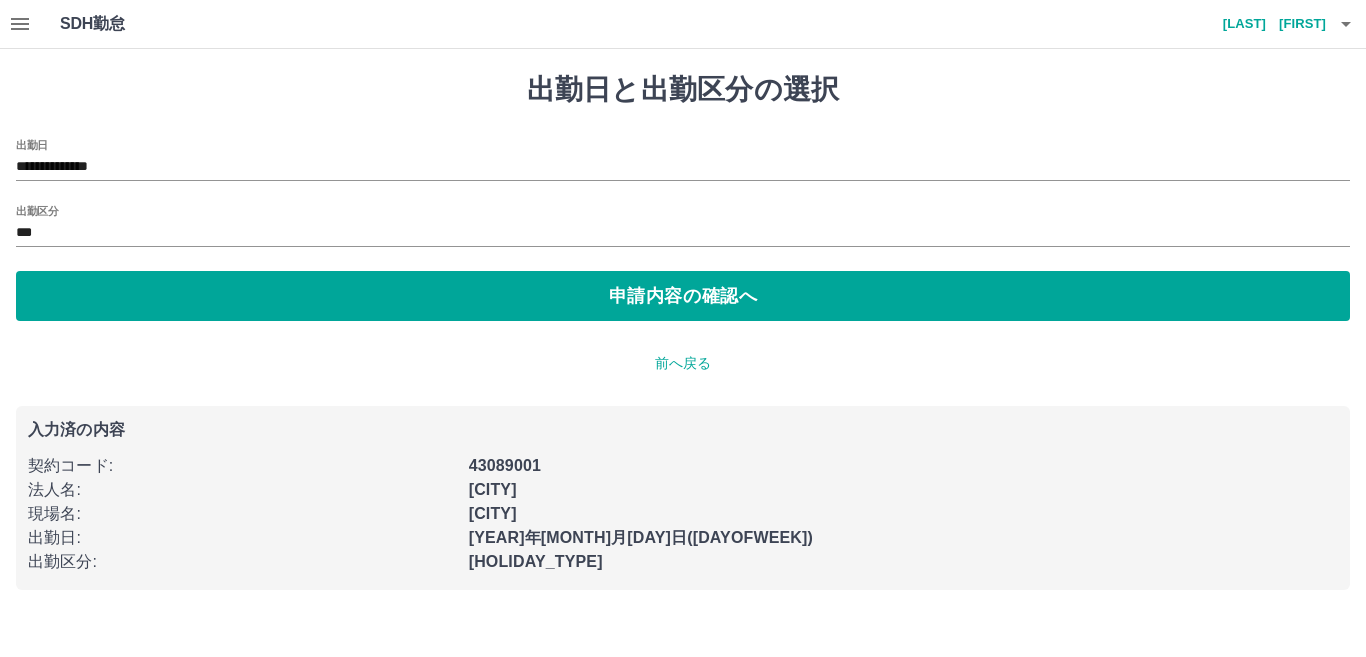 drag, startPoint x: 1334, startPoint y: 6, endPoint x: 989, endPoint y: 121, distance: 363.66193 